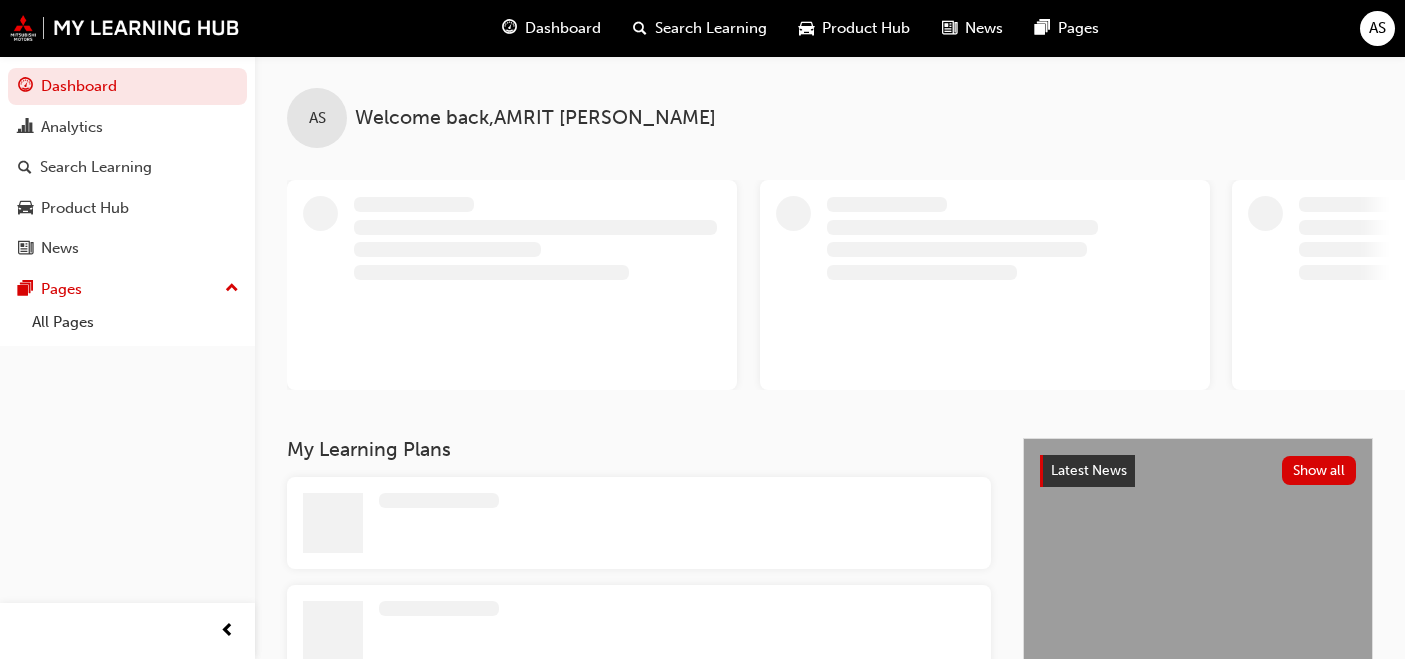 scroll, scrollTop: 0, scrollLeft: 0, axis: both 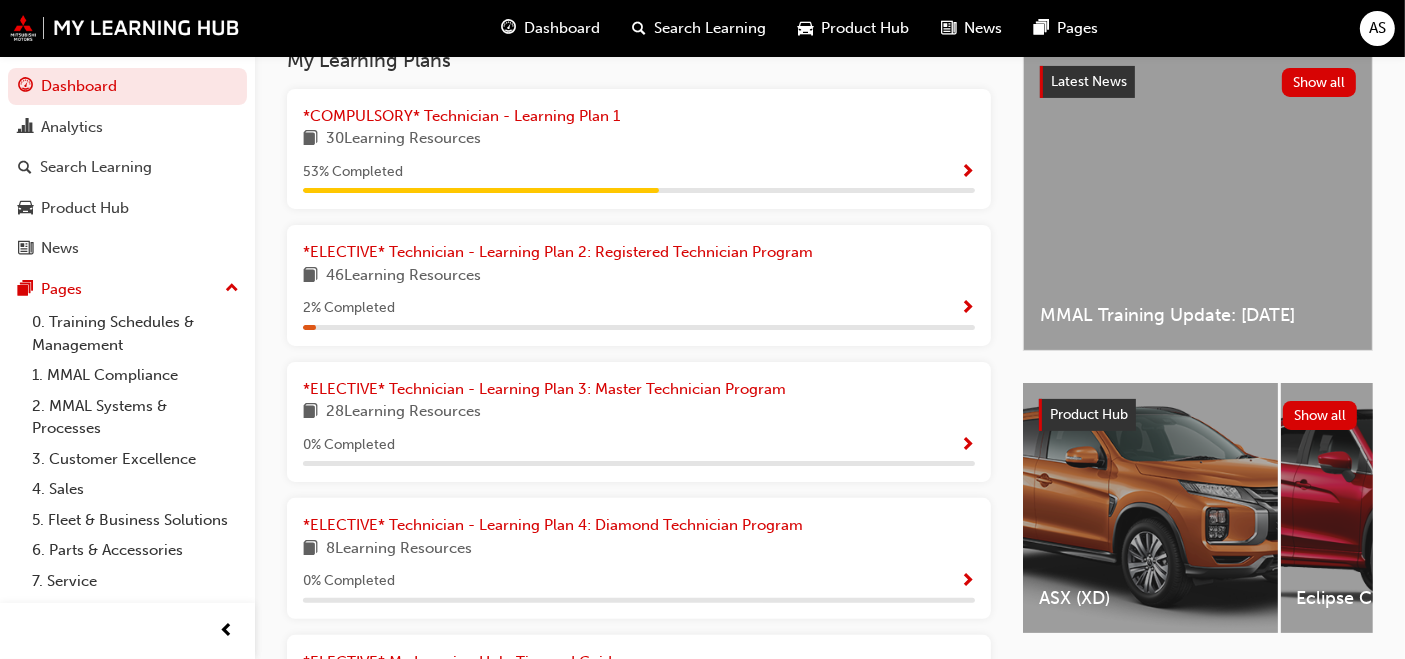 click on "53 % Completed" at bounding box center [639, 172] 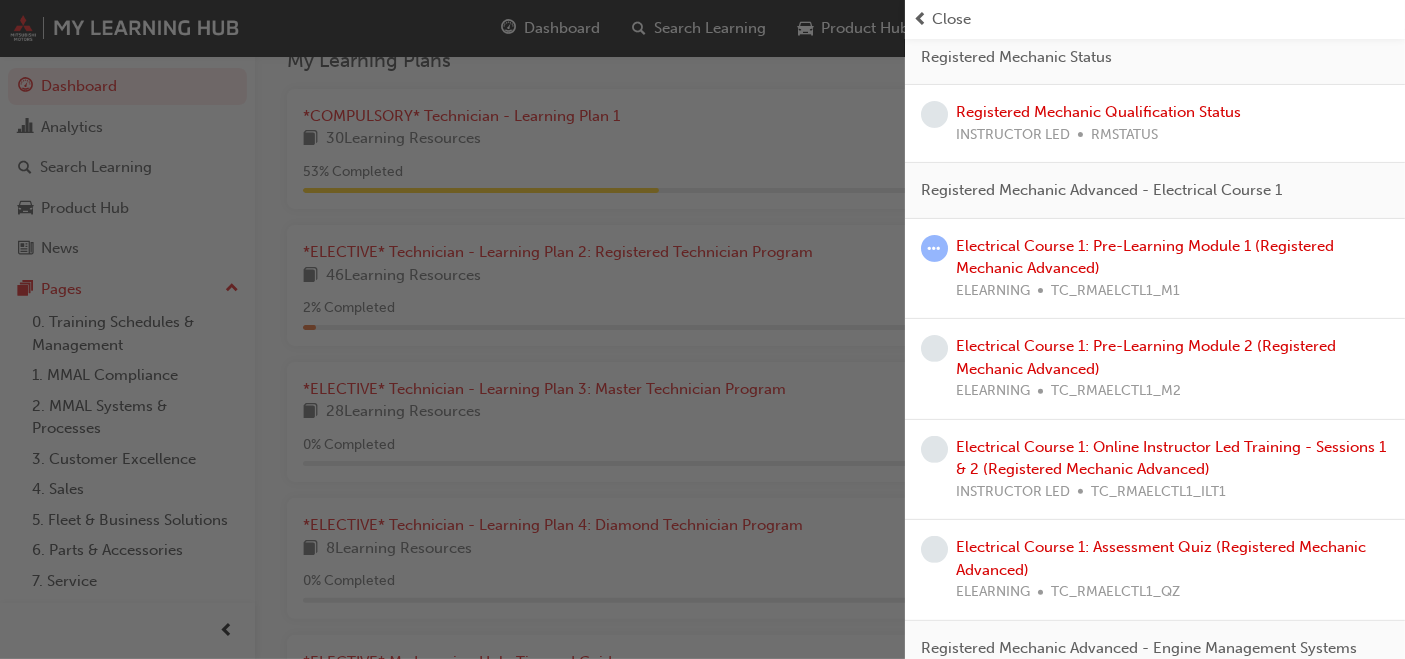 scroll, scrollTop: 594, scrollLeft: 0, axis: vertical 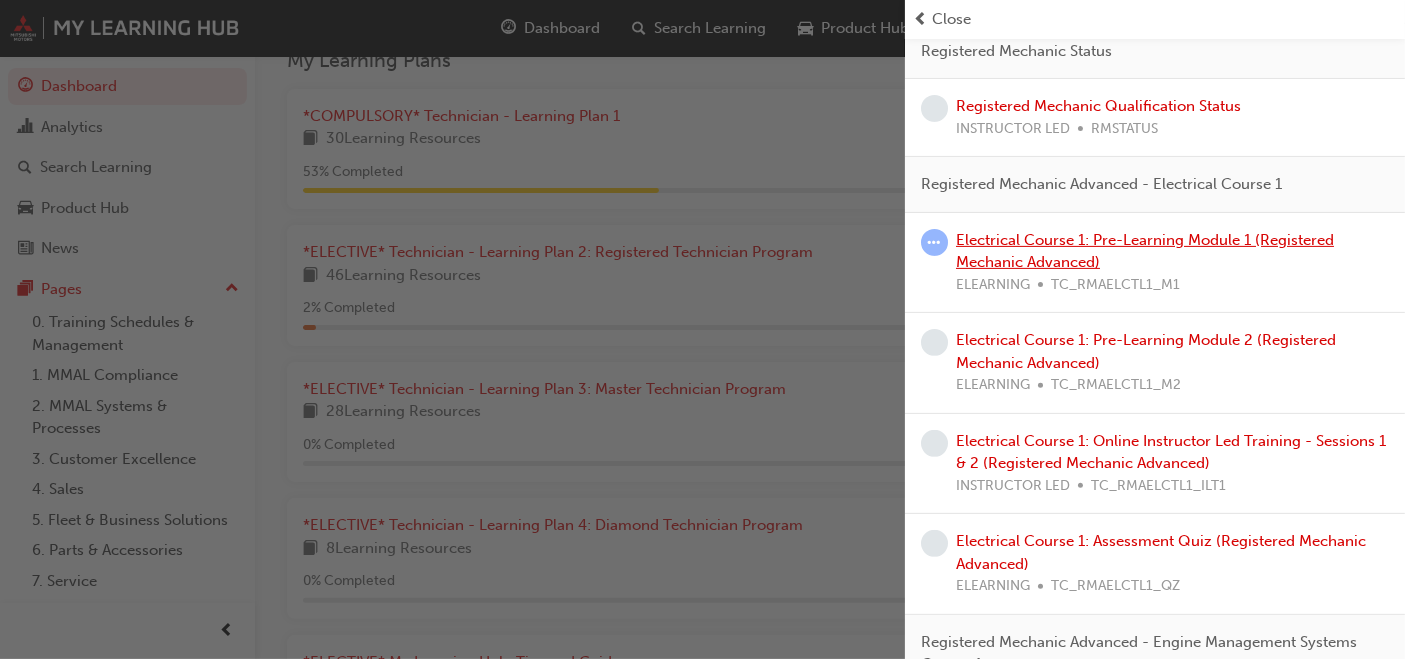 click on "Electrical Course 1: Pre-Learning Module 1 (Registered Mechanic Advanced)" at bounding box center [1145, 251] 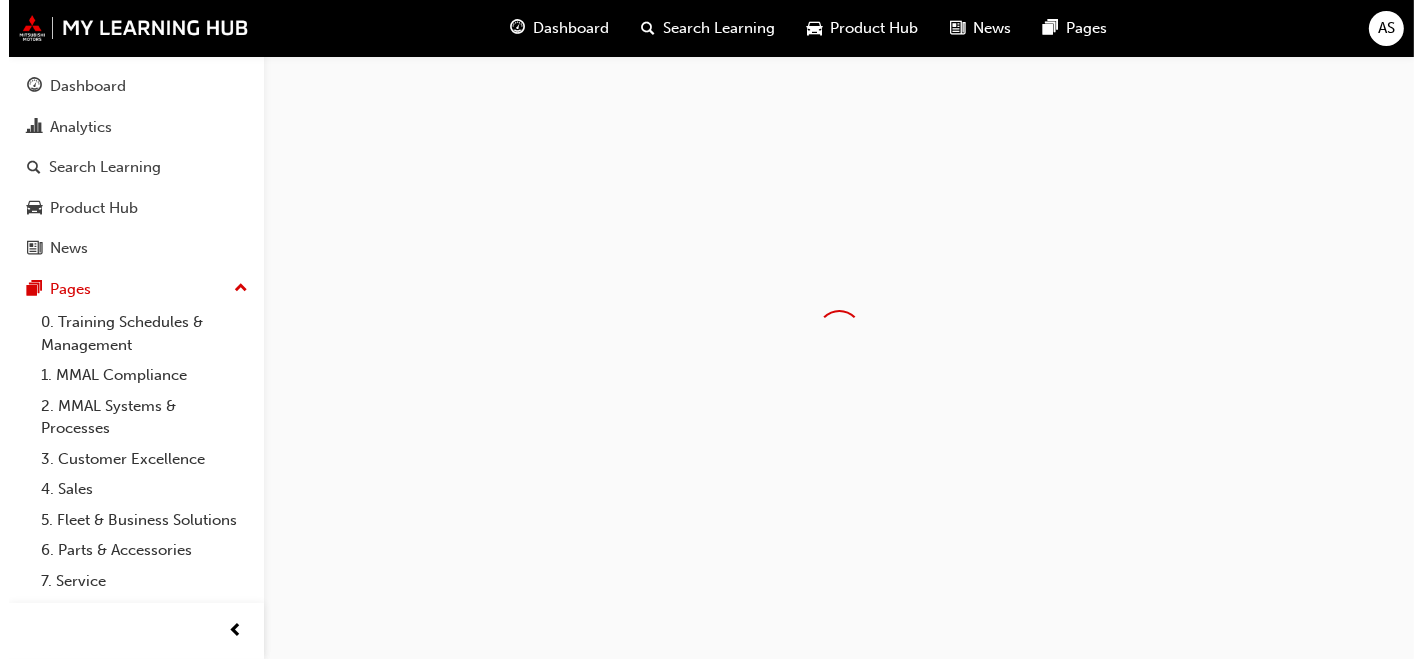 scroll, scrollTop: 0, scrollLeft: 0, axis: both 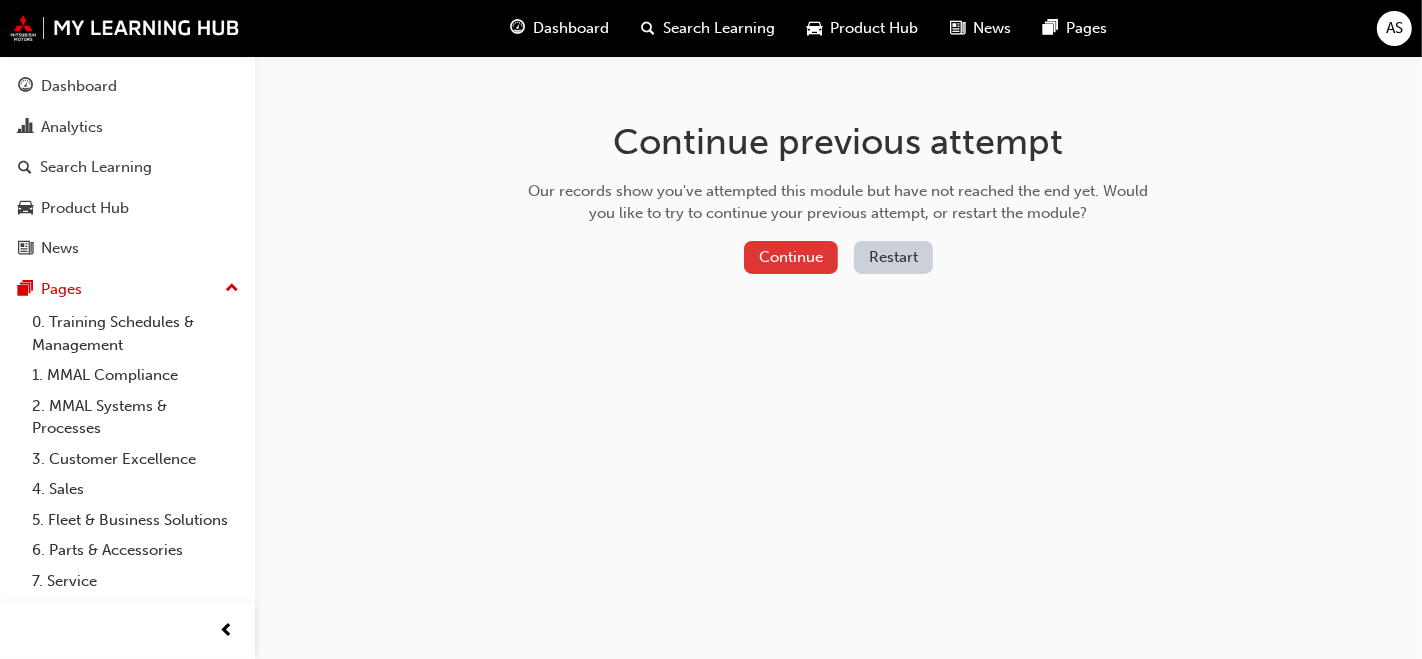 click on "Continue" at bounding box center [791, 257] 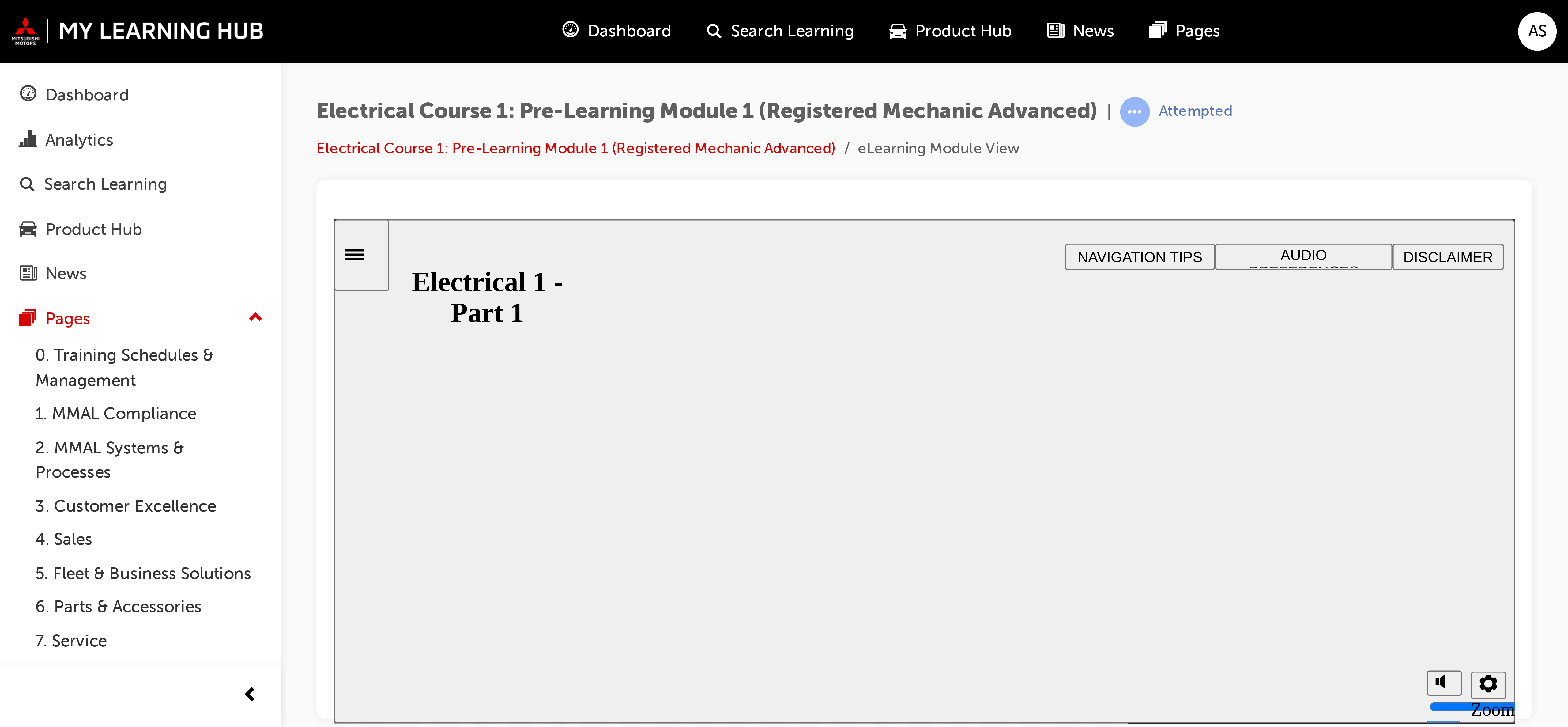 scroll, scrollTop: 0, scrollLeft: 0, axis: both 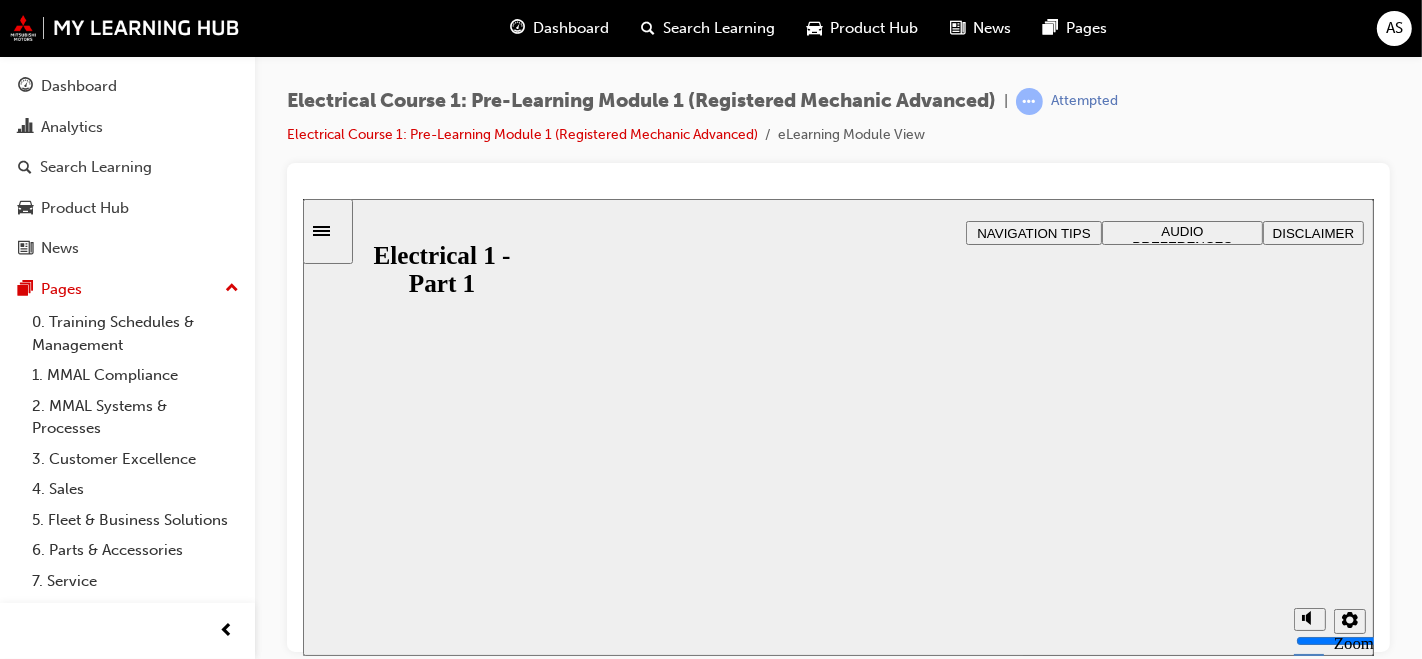 click on "Resume" at bounding box center [341, 999] 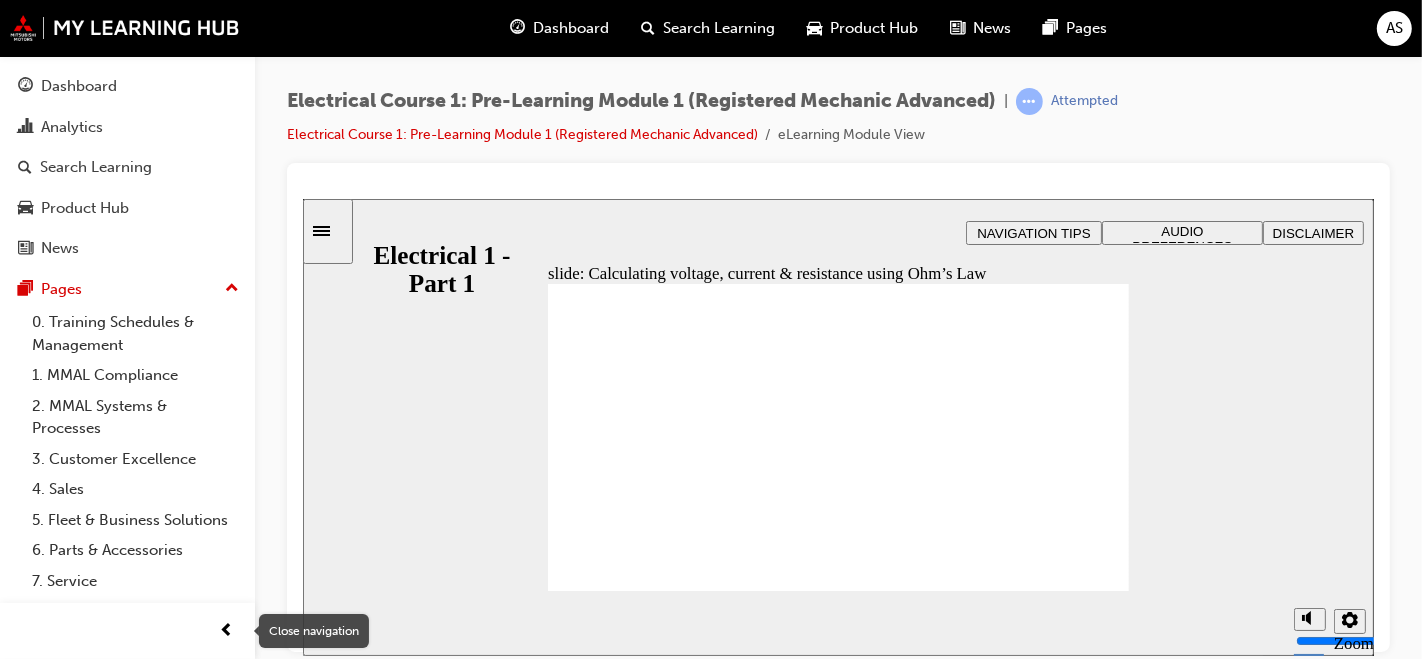 click at bounding box center [227, 631] 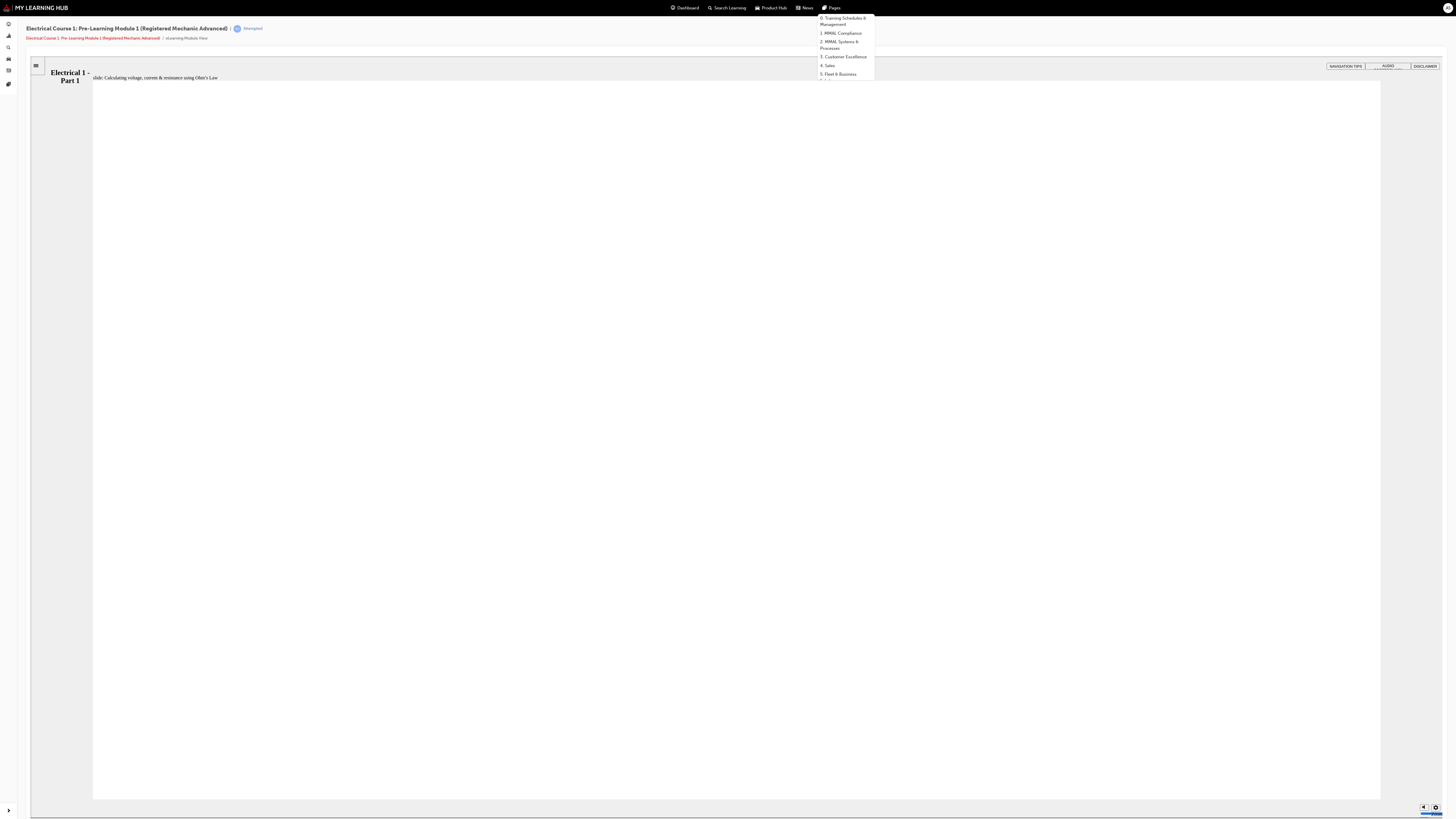 type 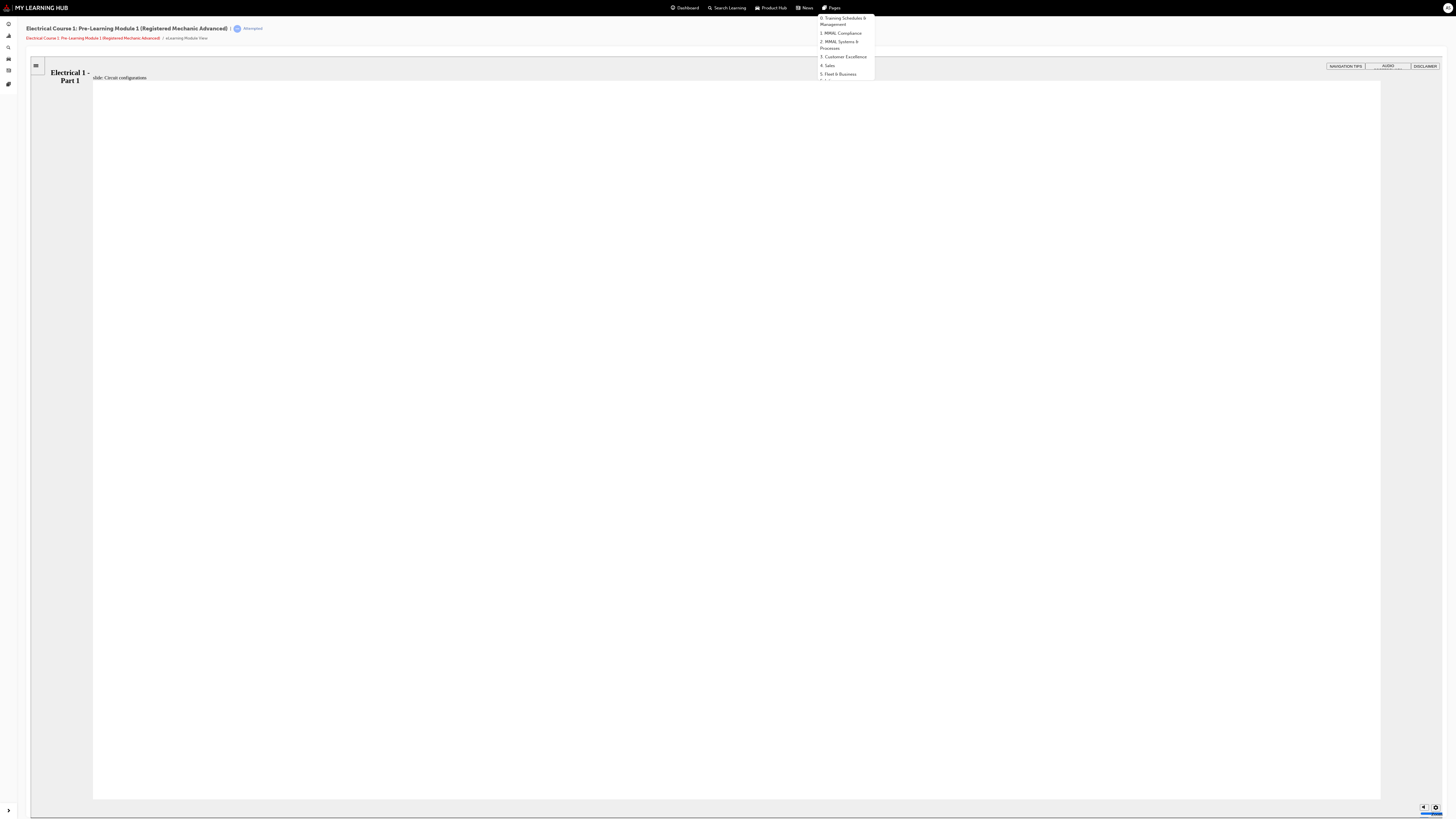 click 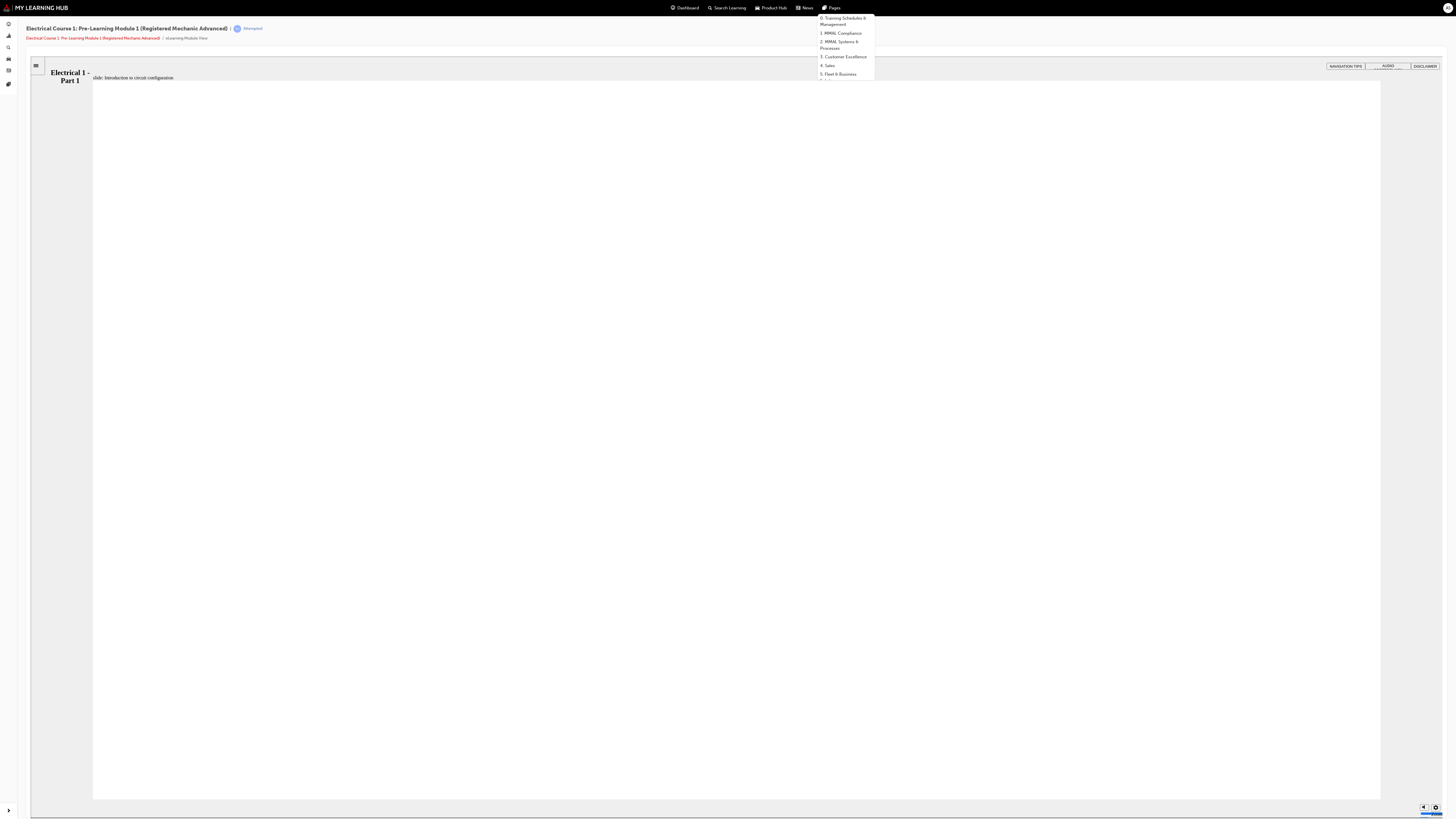 click 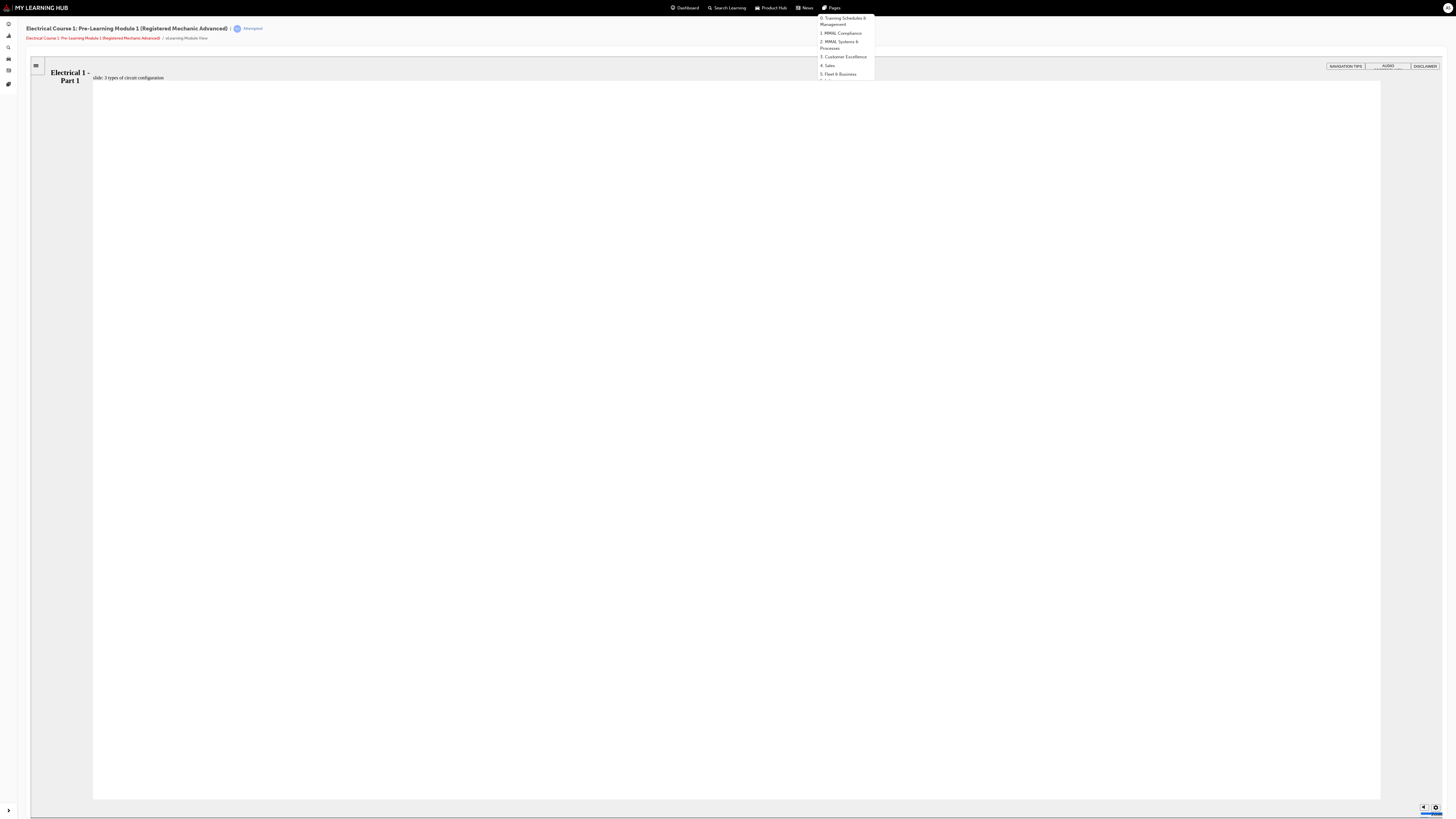 click 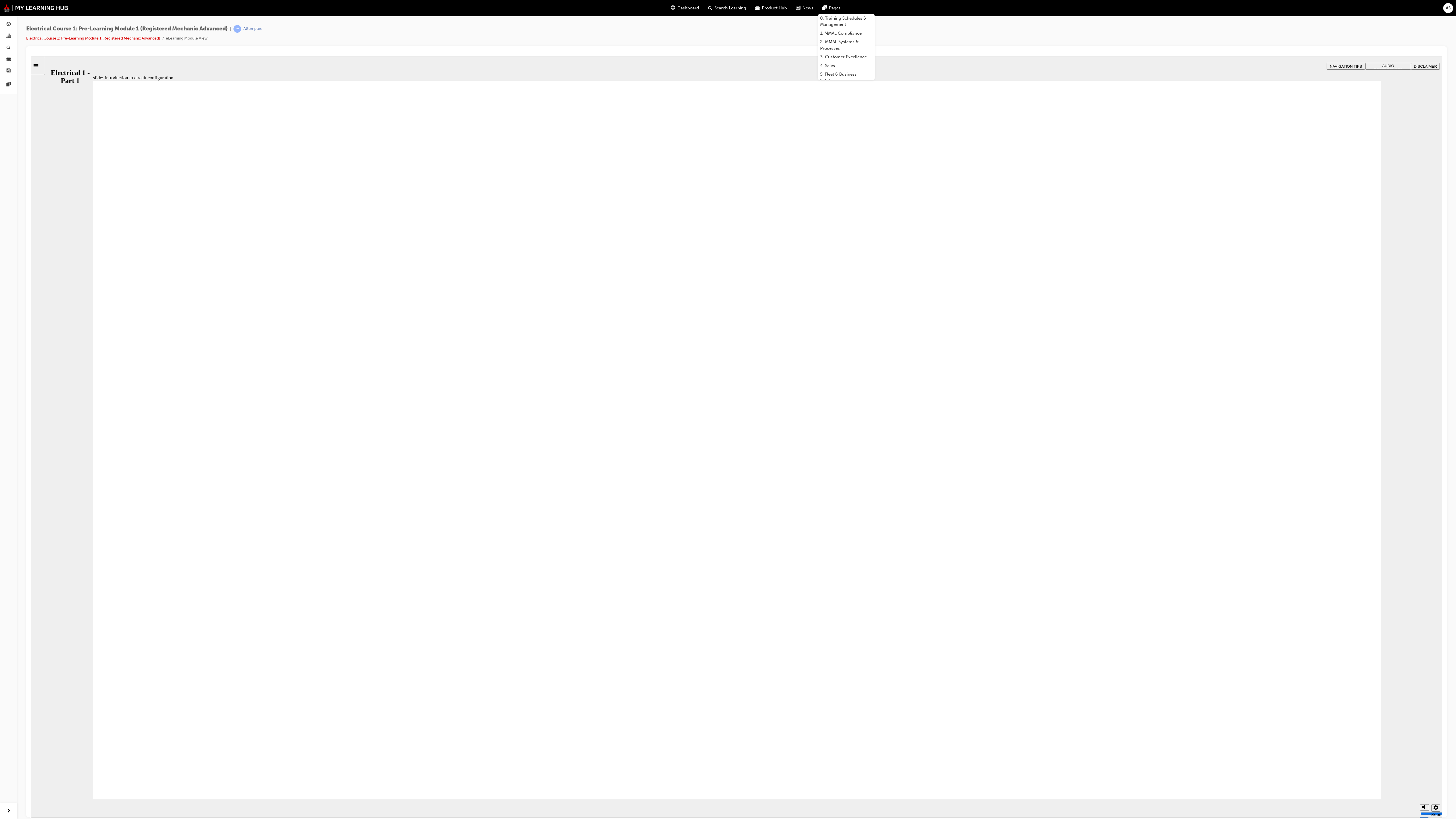 click 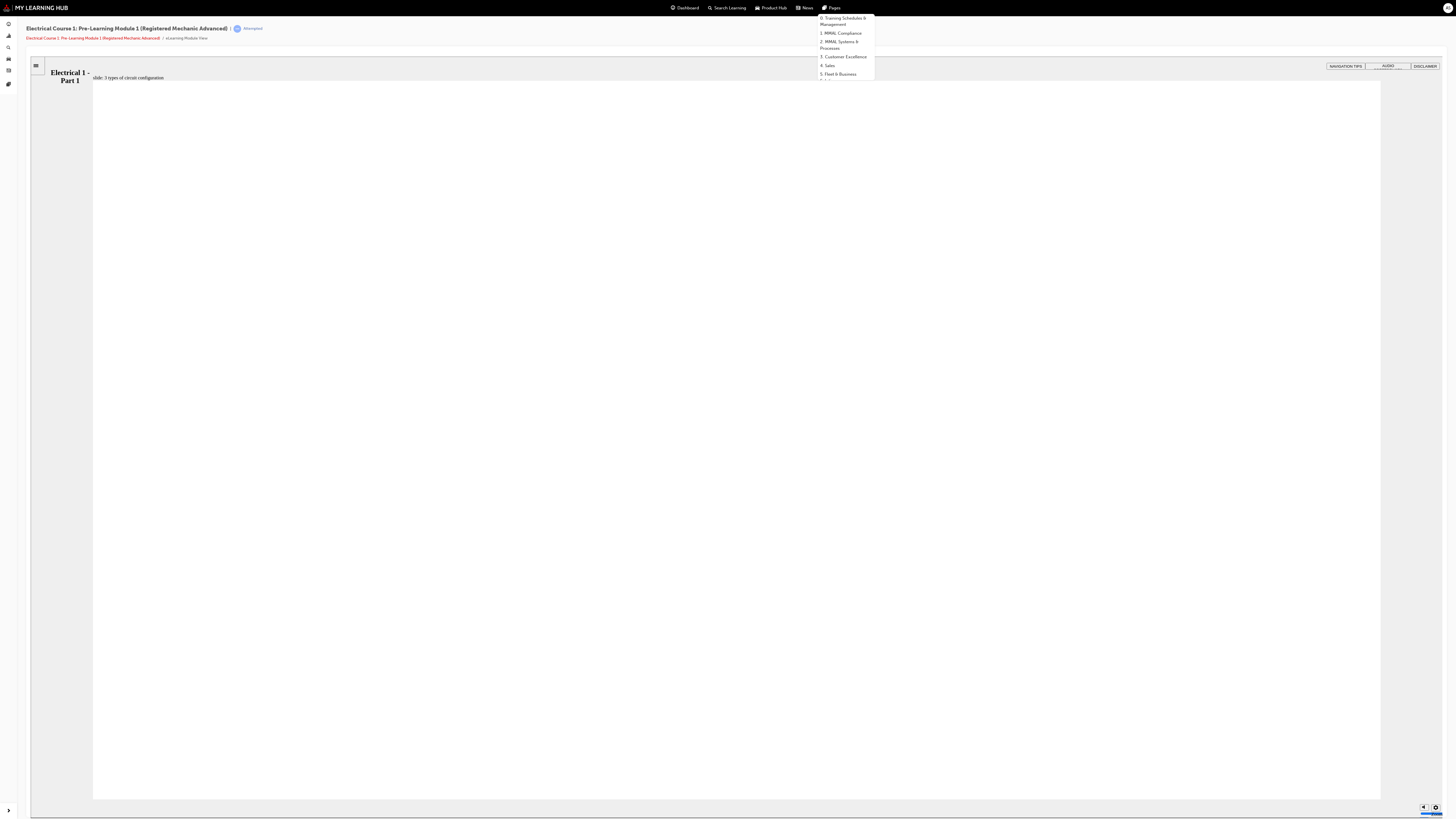 click 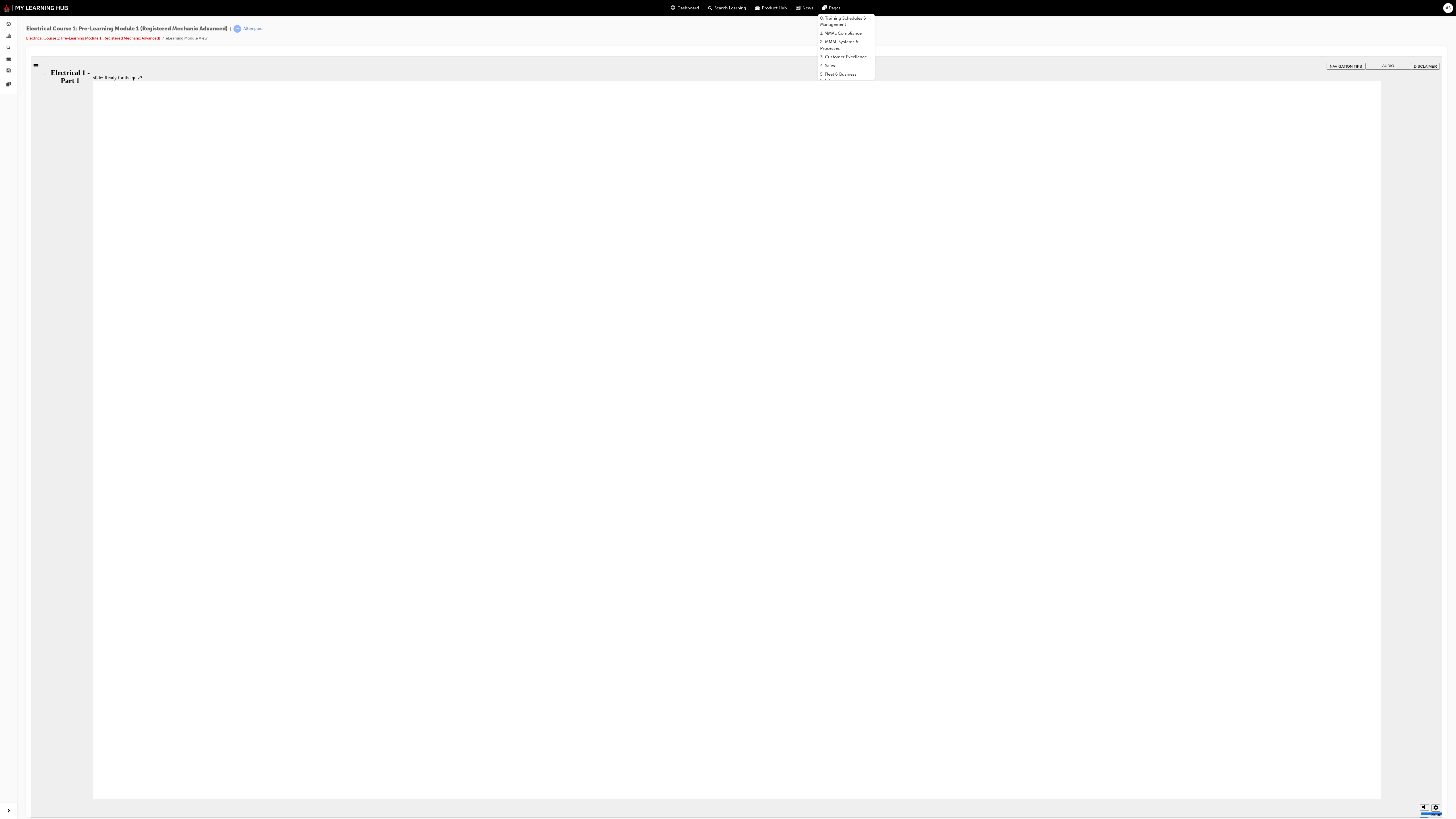click 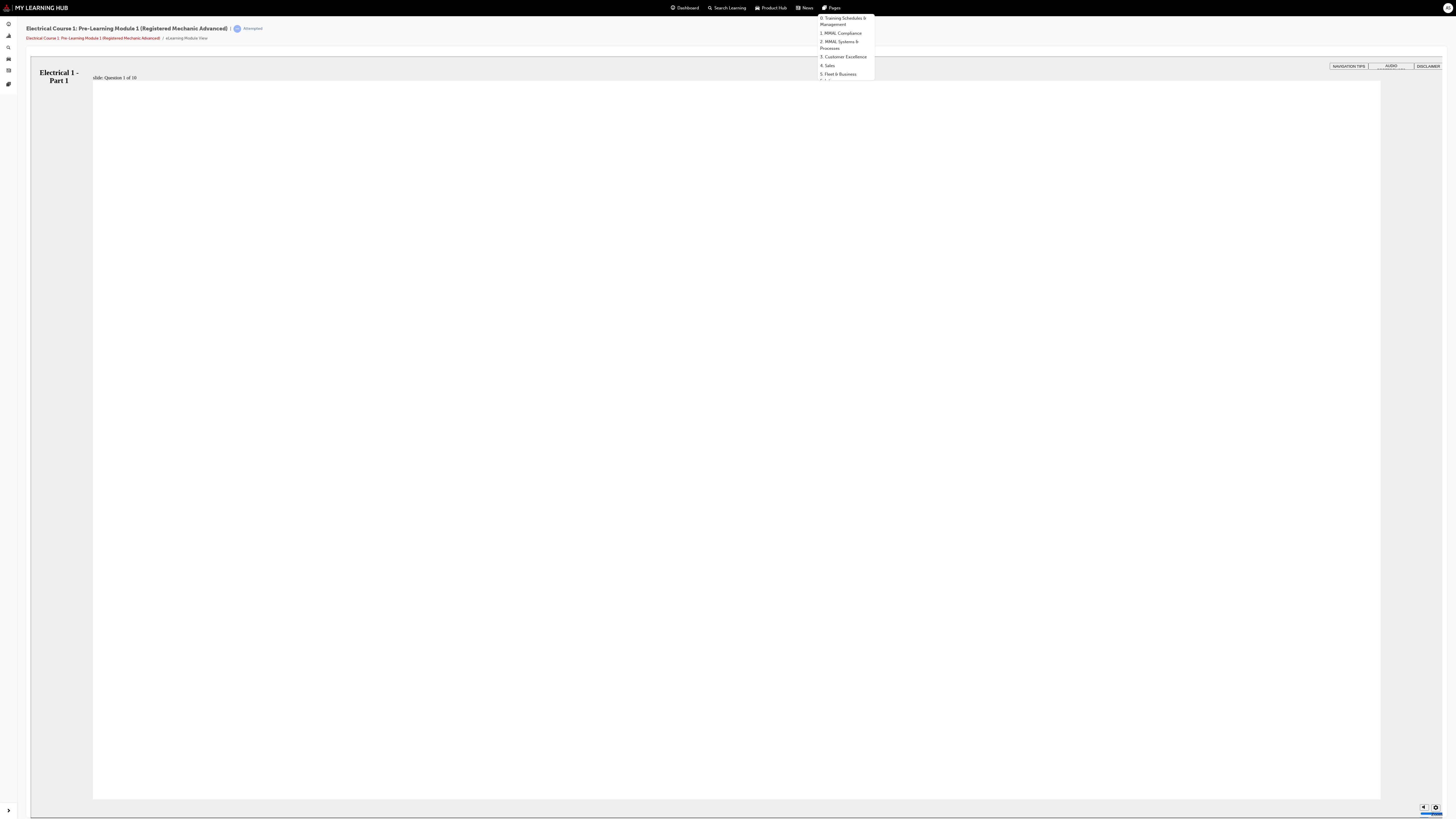 checkbox on "true" 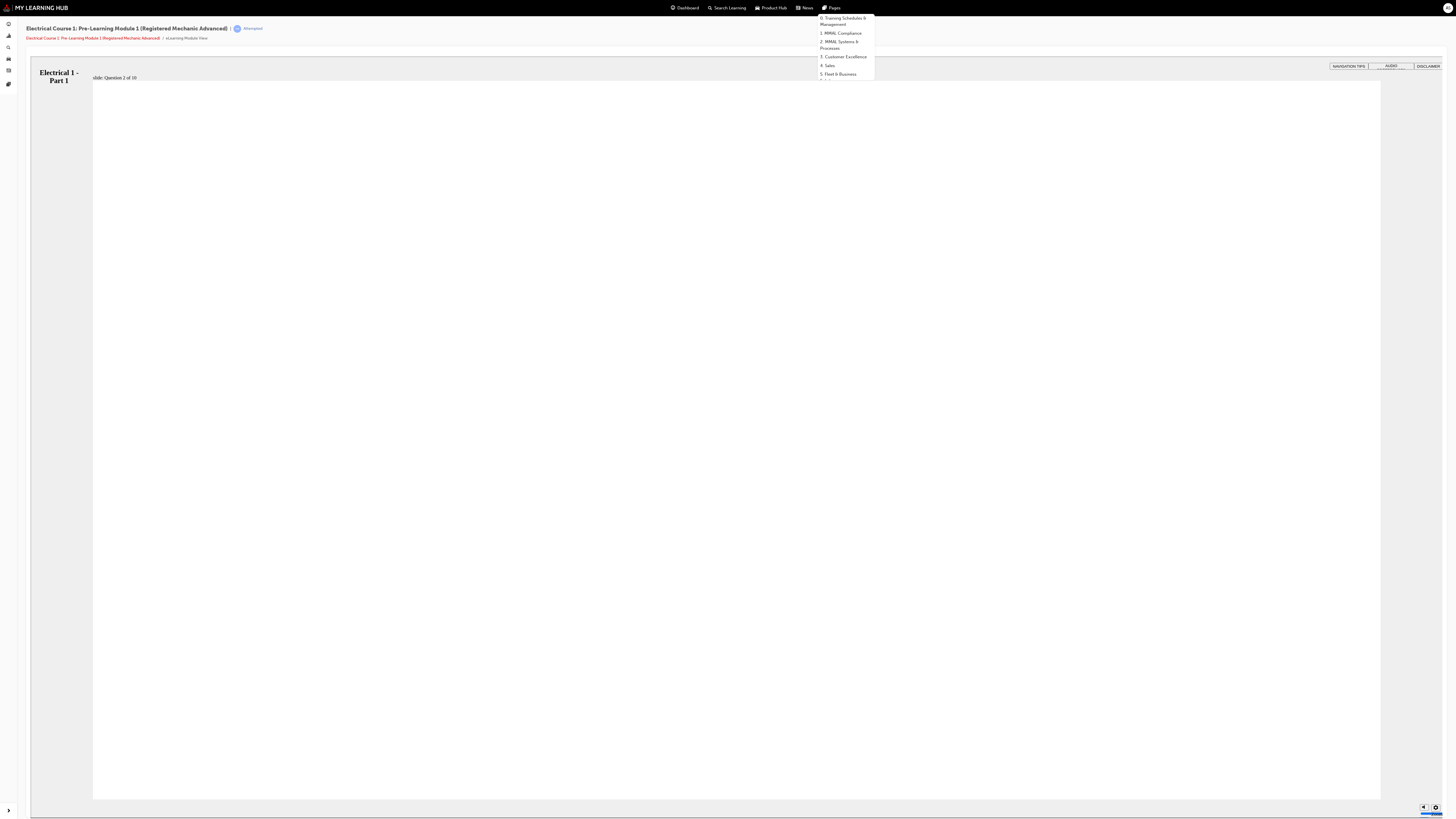 radio on "true" 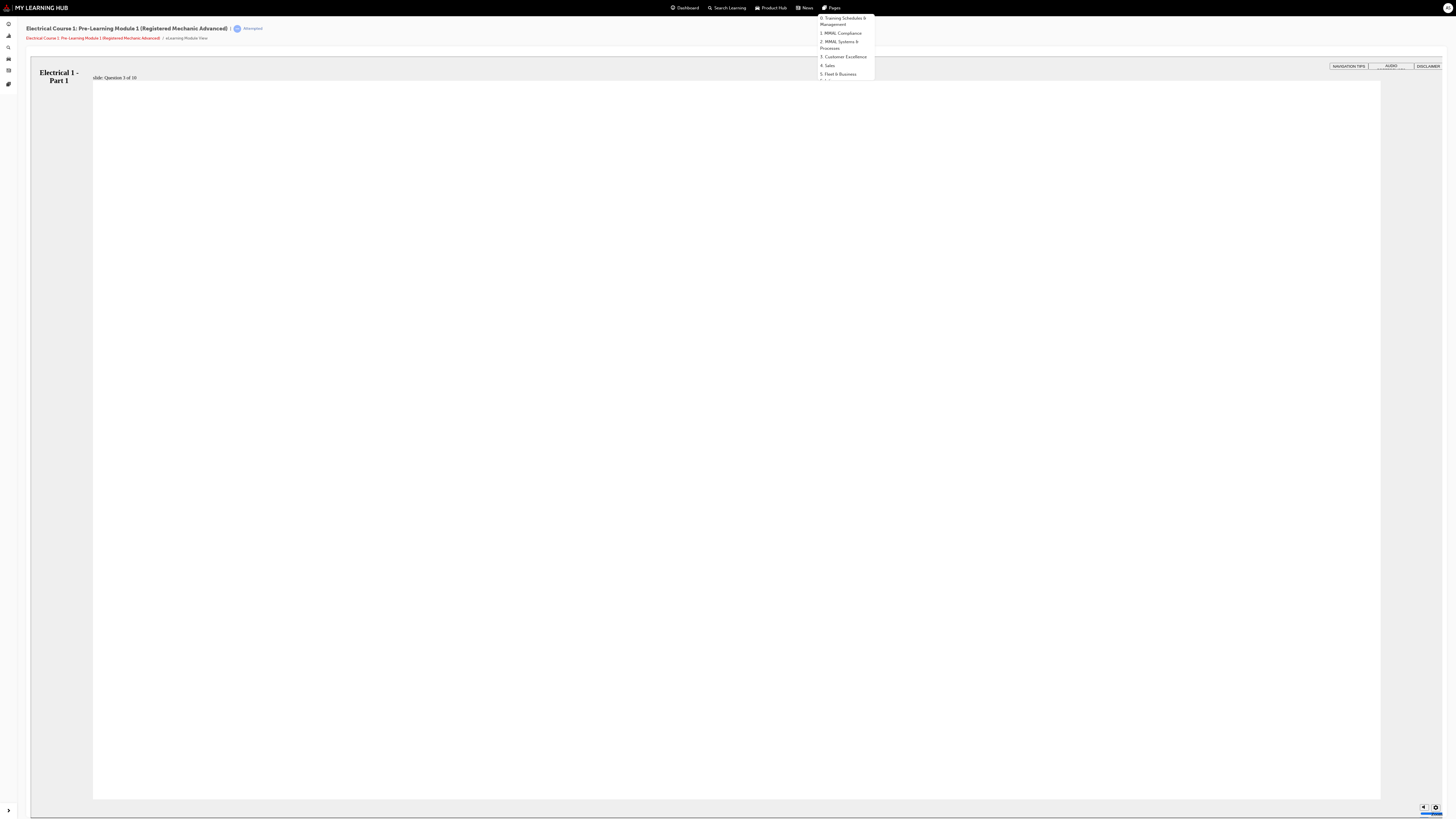 radio on "true" 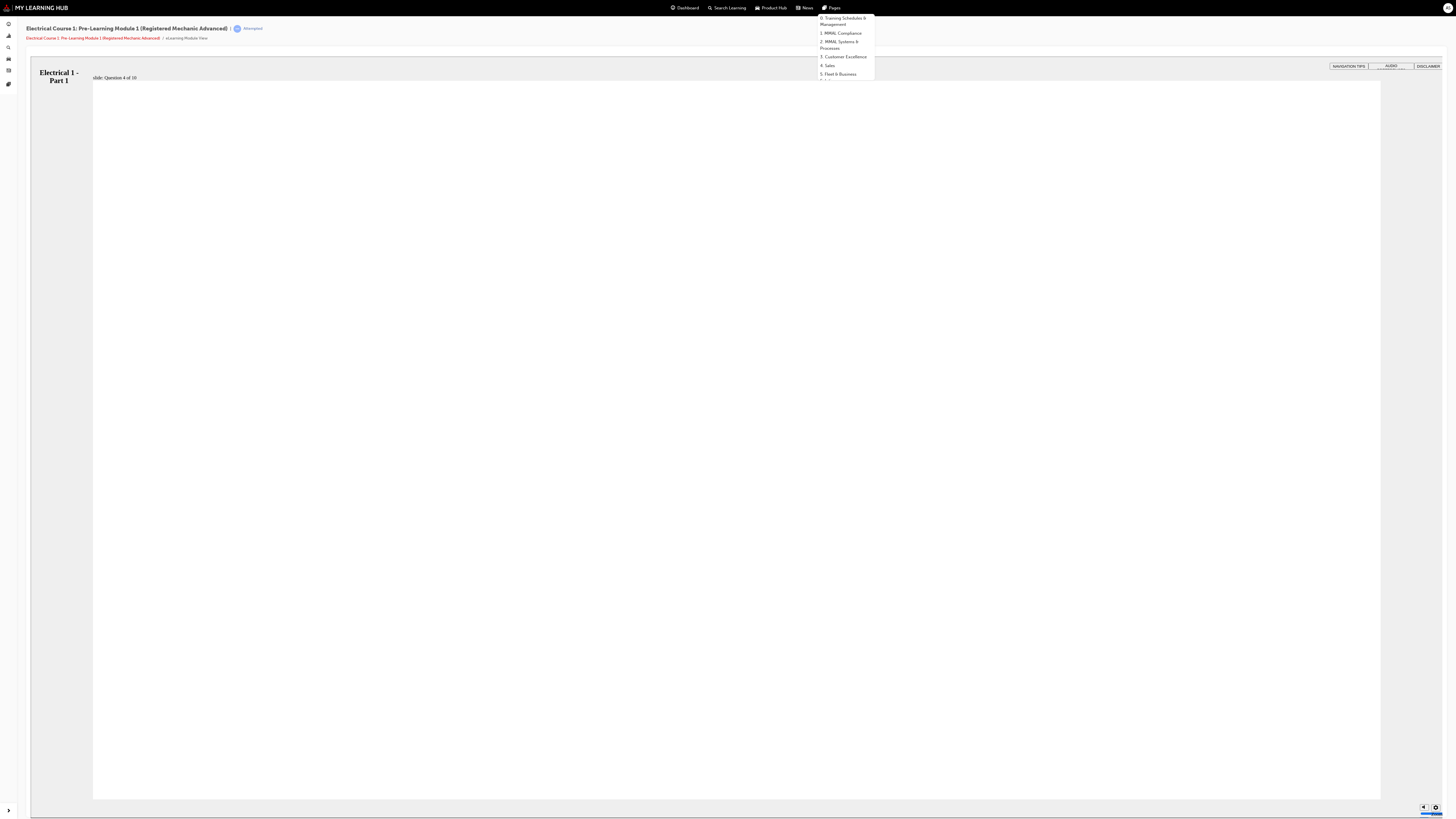 click 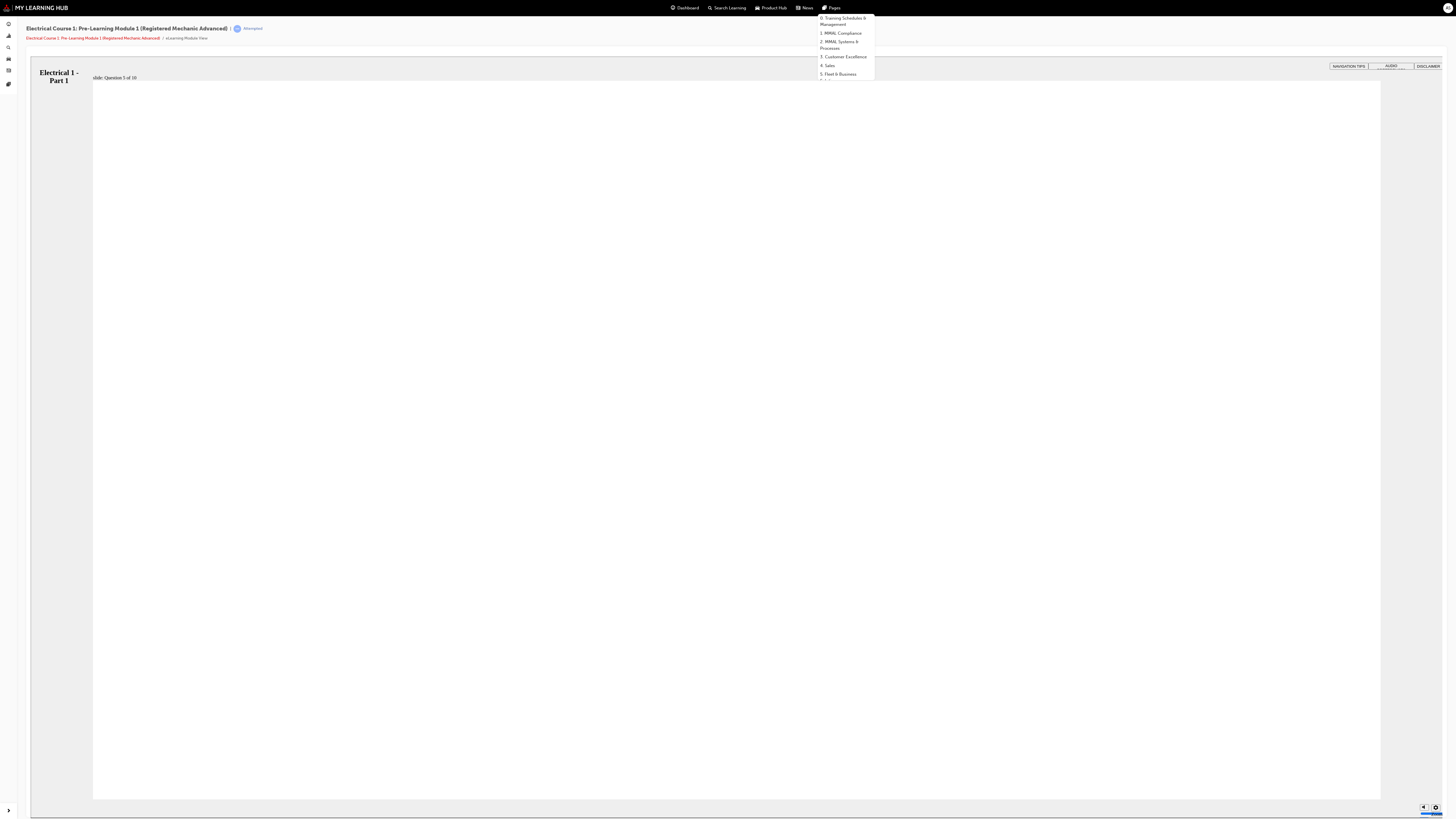 radio on "true" 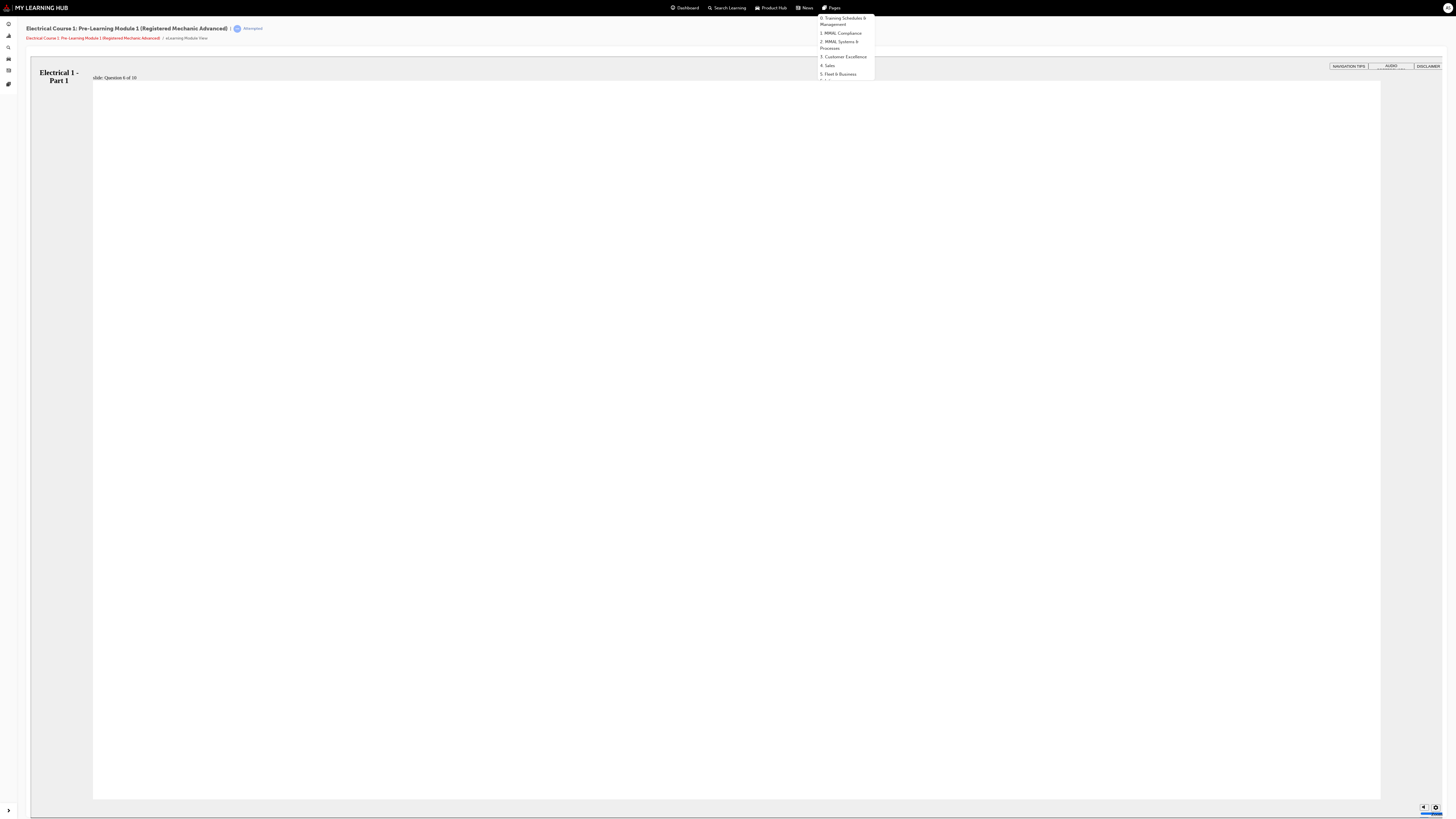 radio on "true" 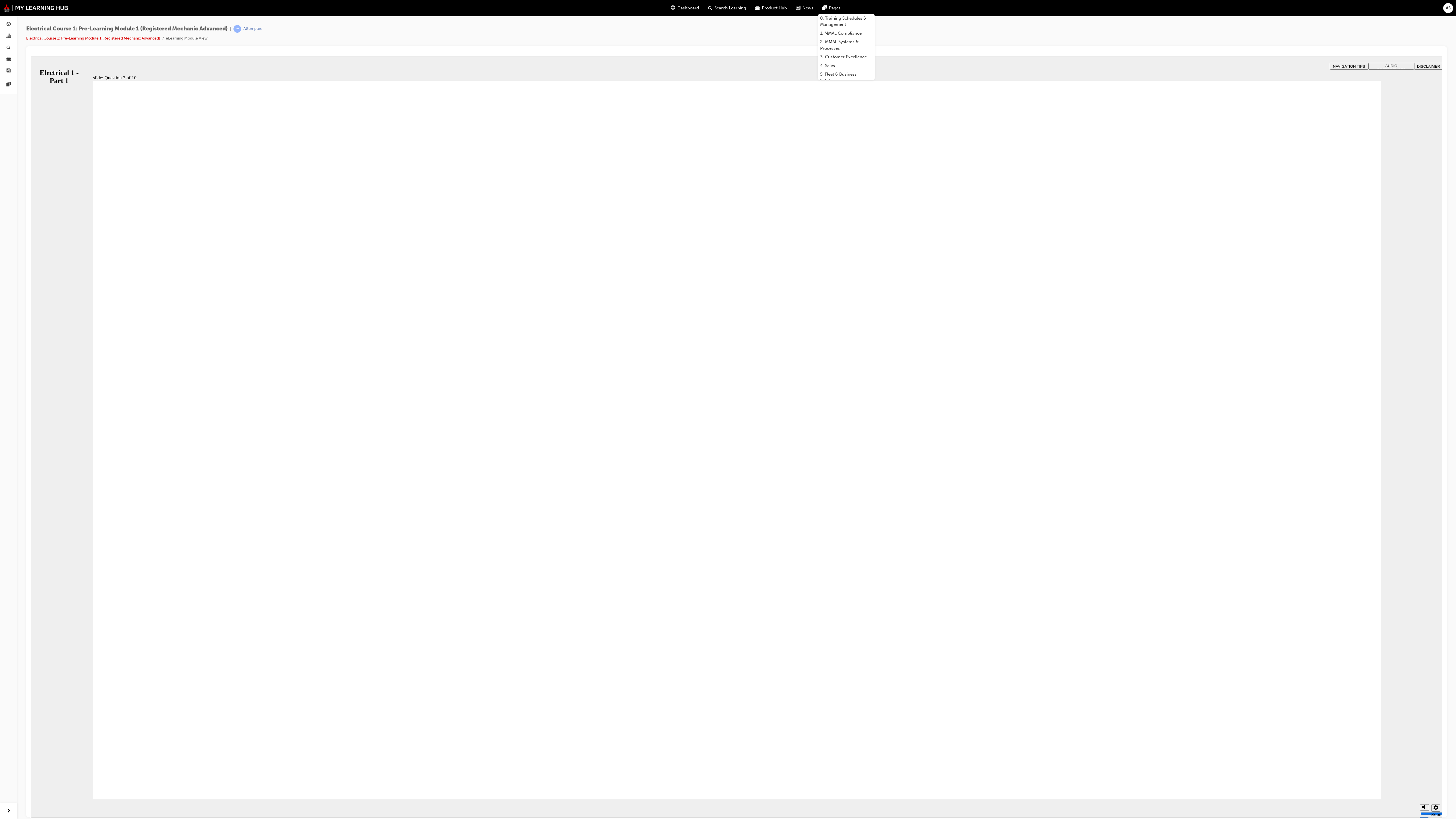 radio on "true" 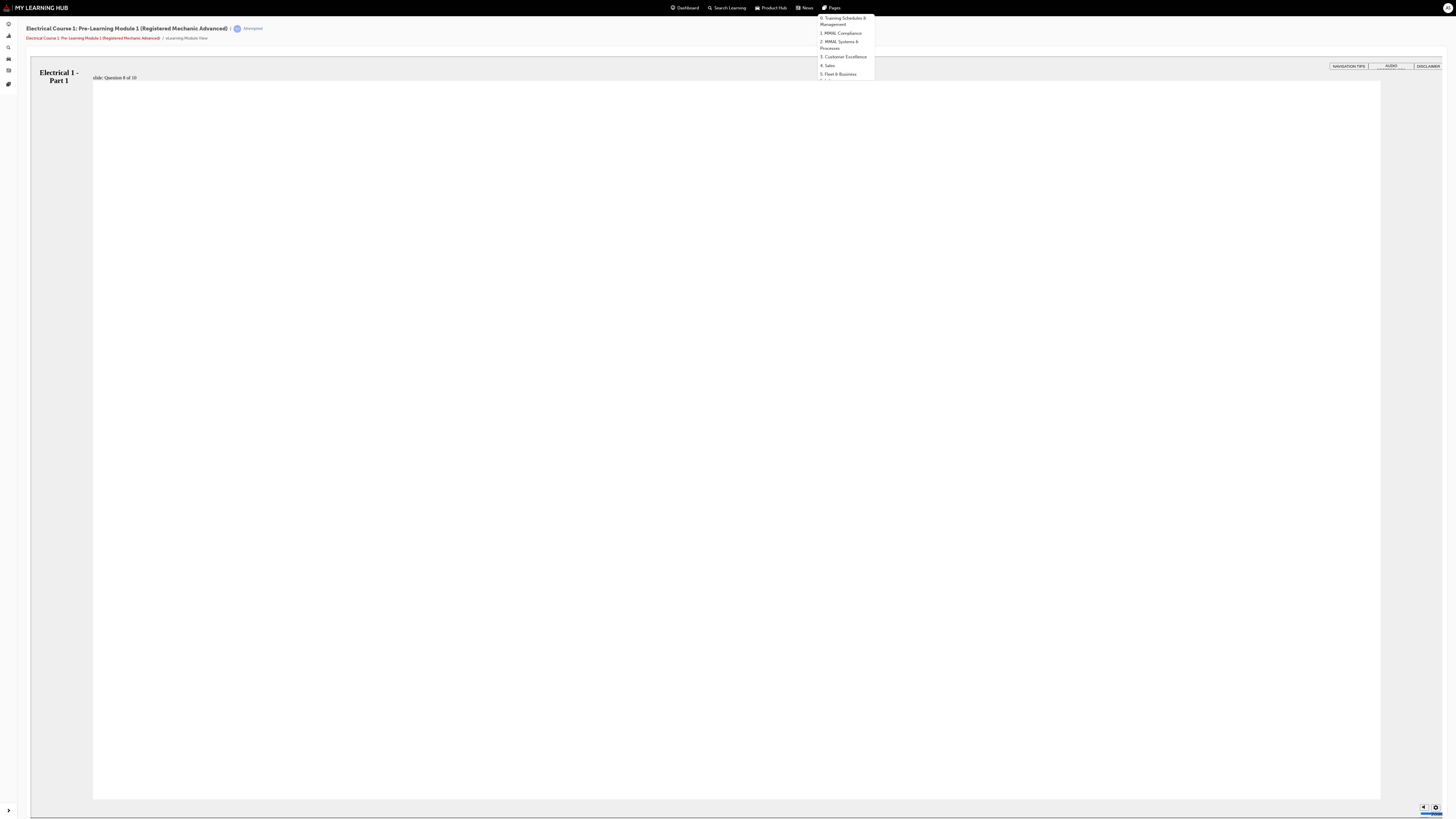 radio on "true" 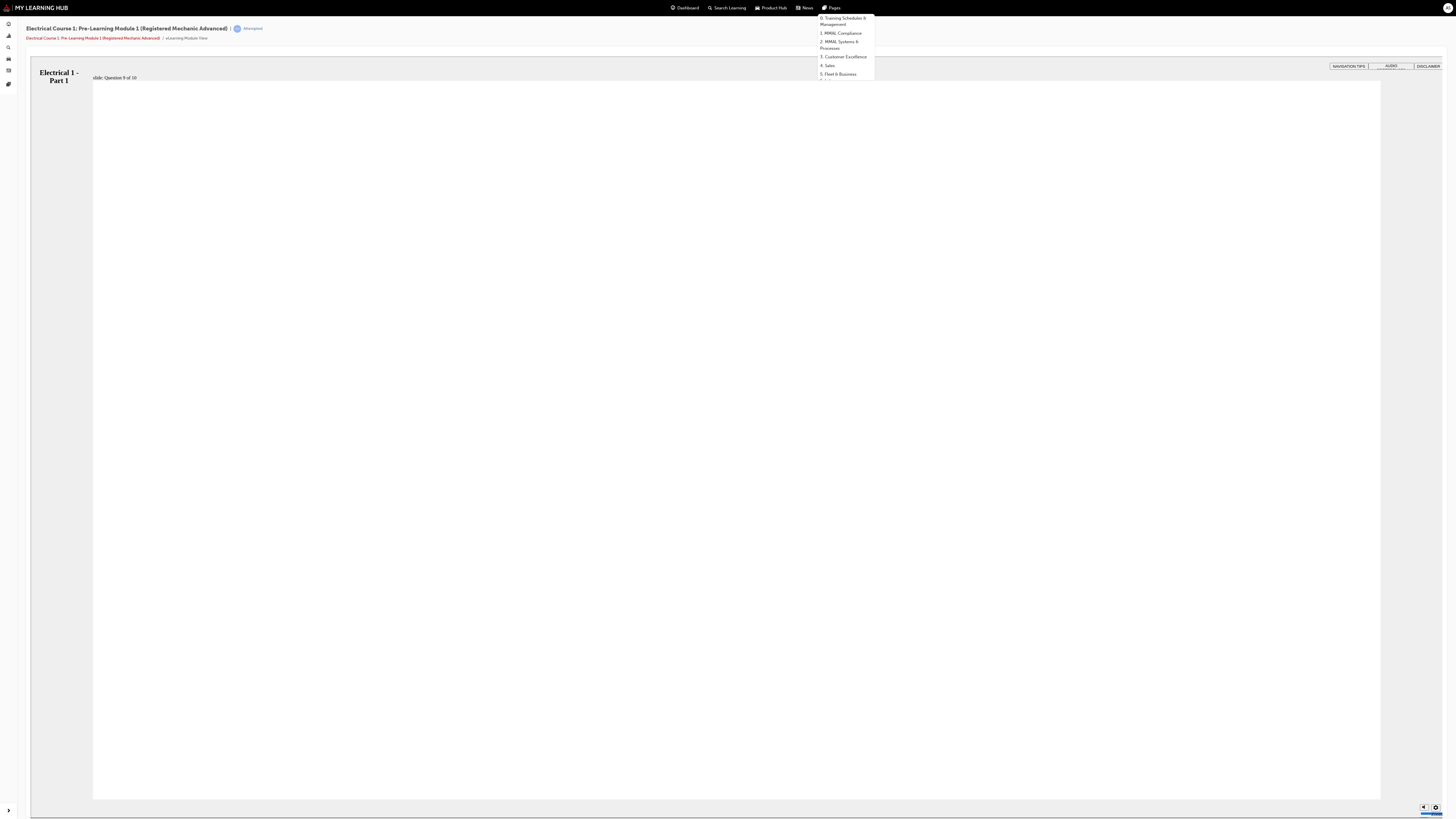 click at bounding box center [737, 965] 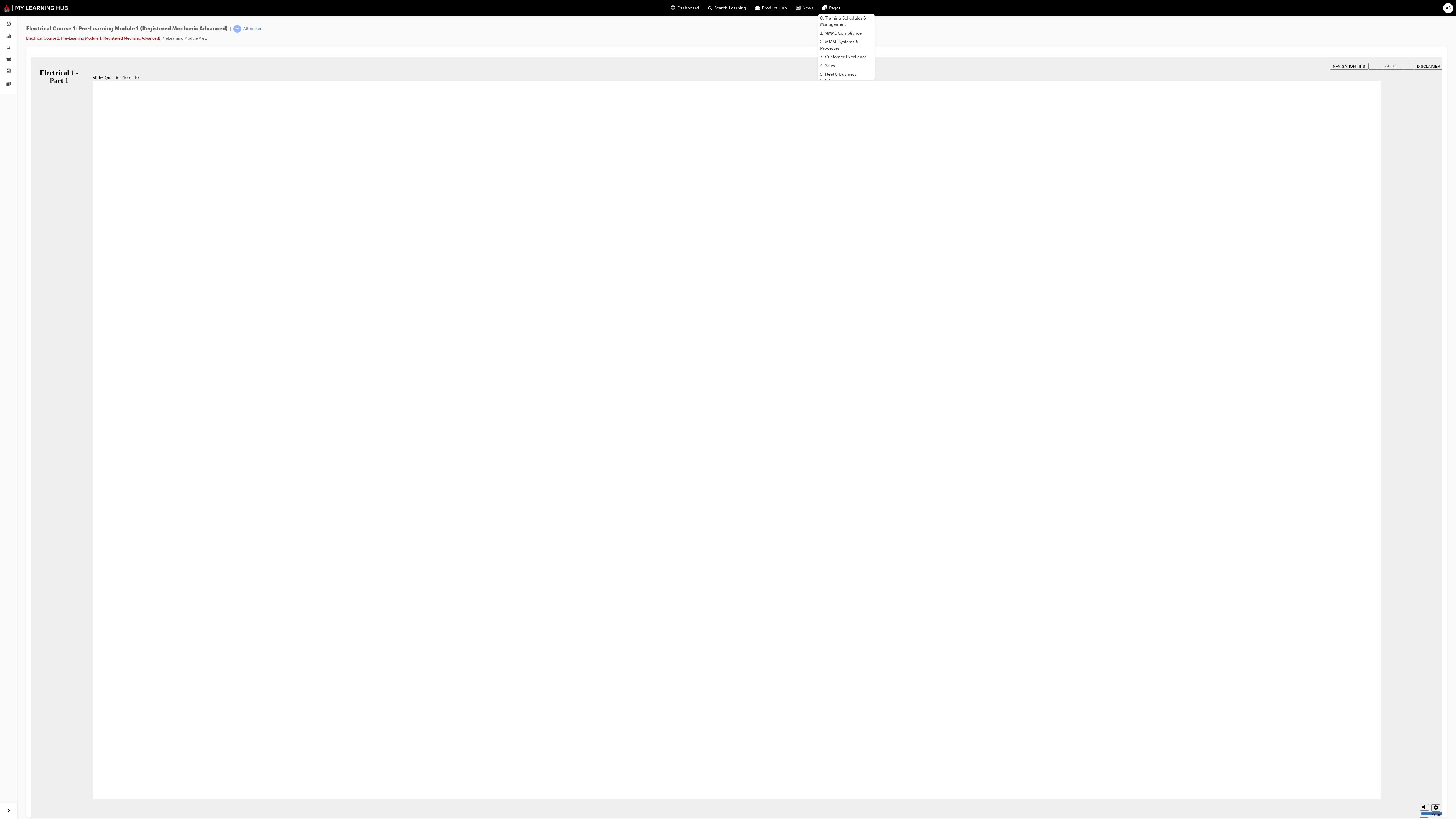 click 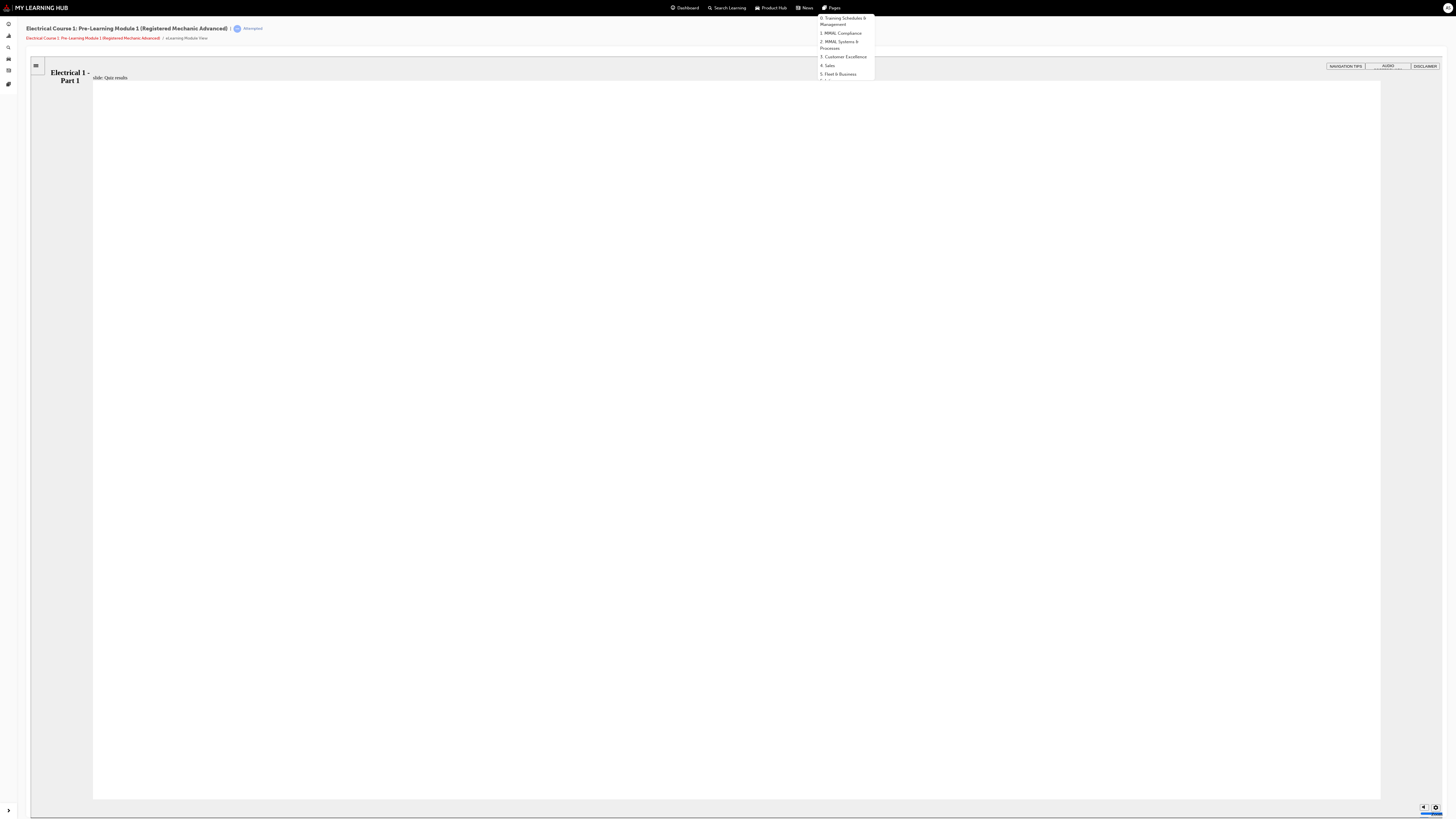 click 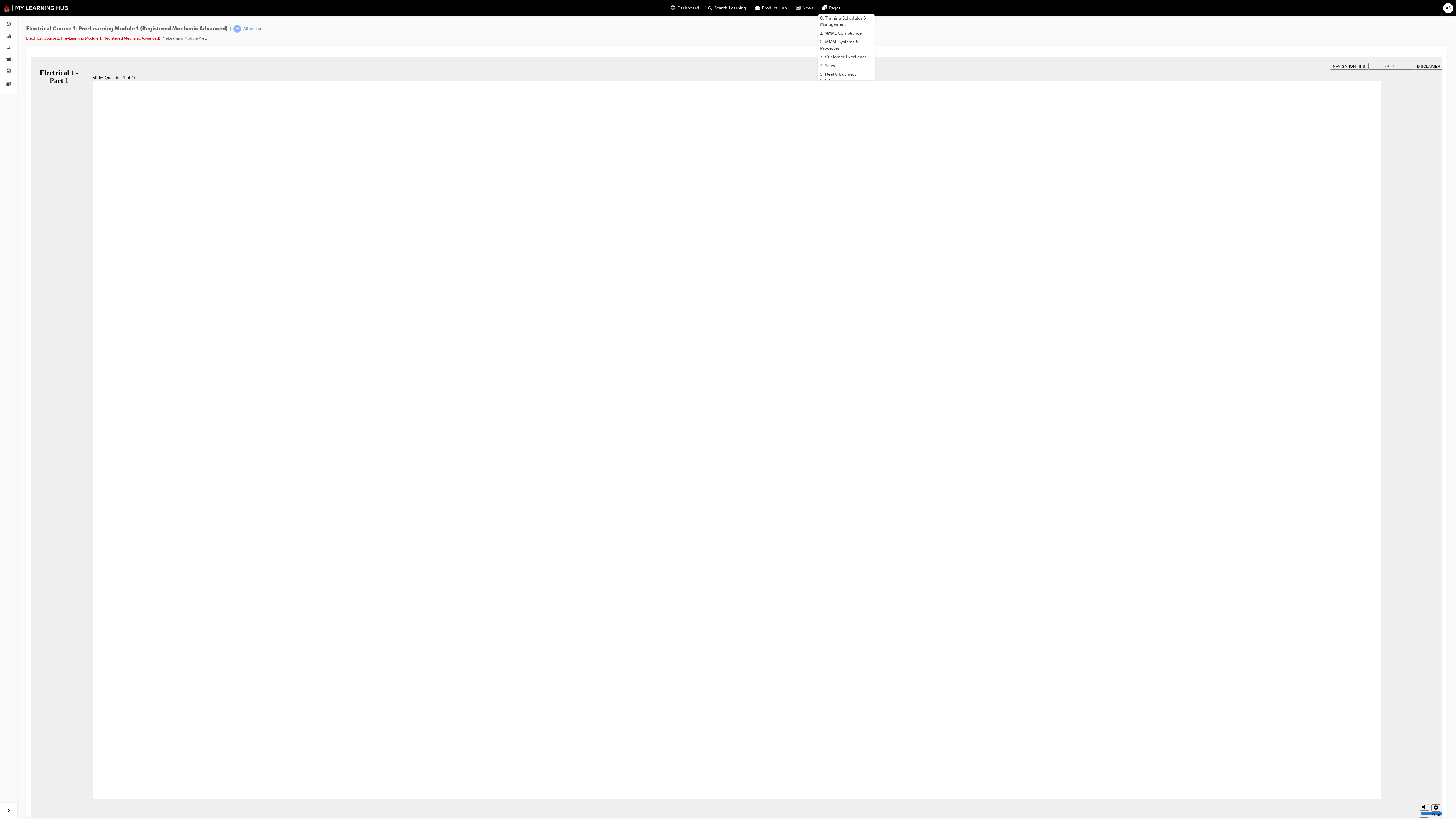 checkbox on "true" 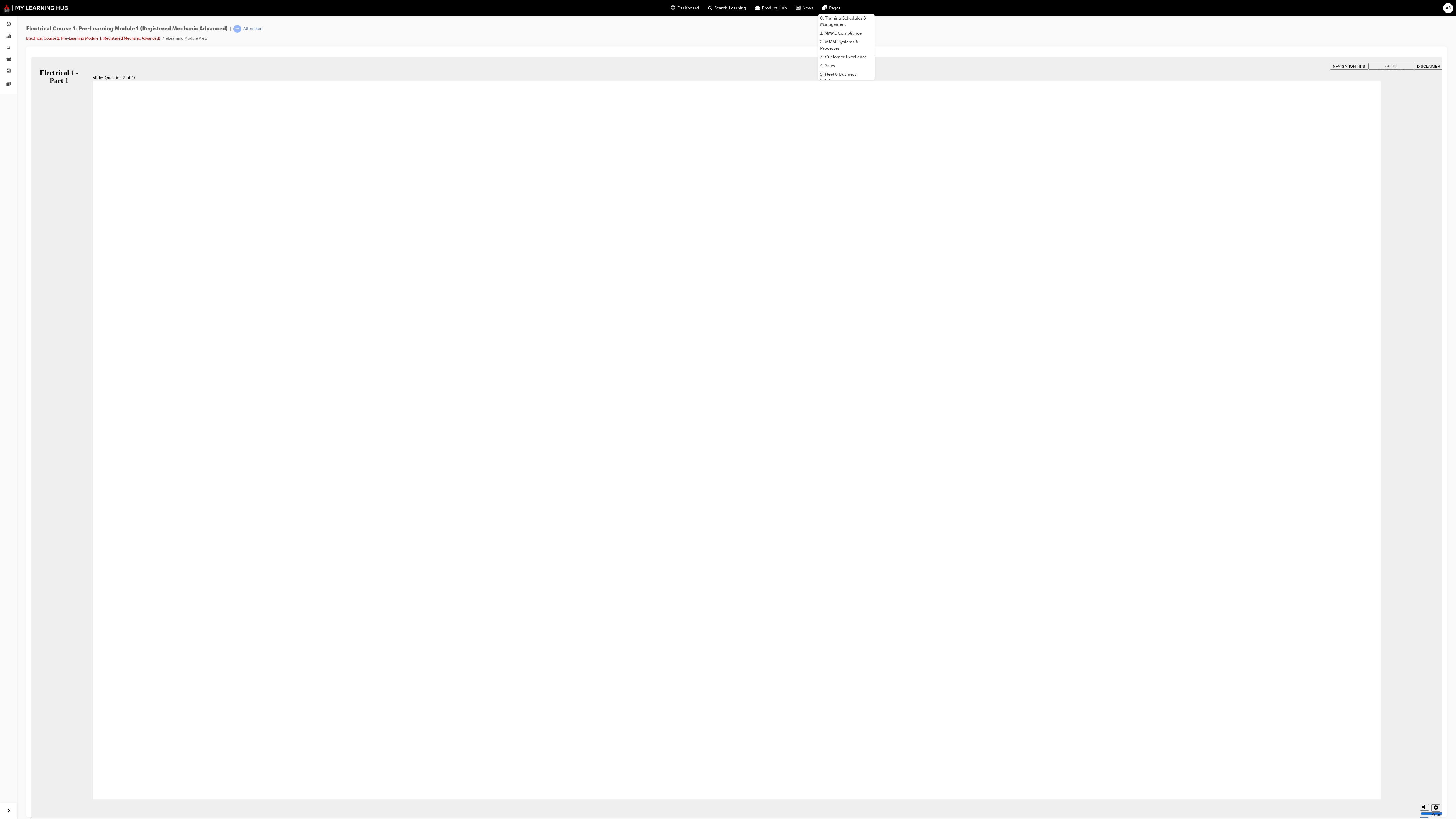 radio on "true" 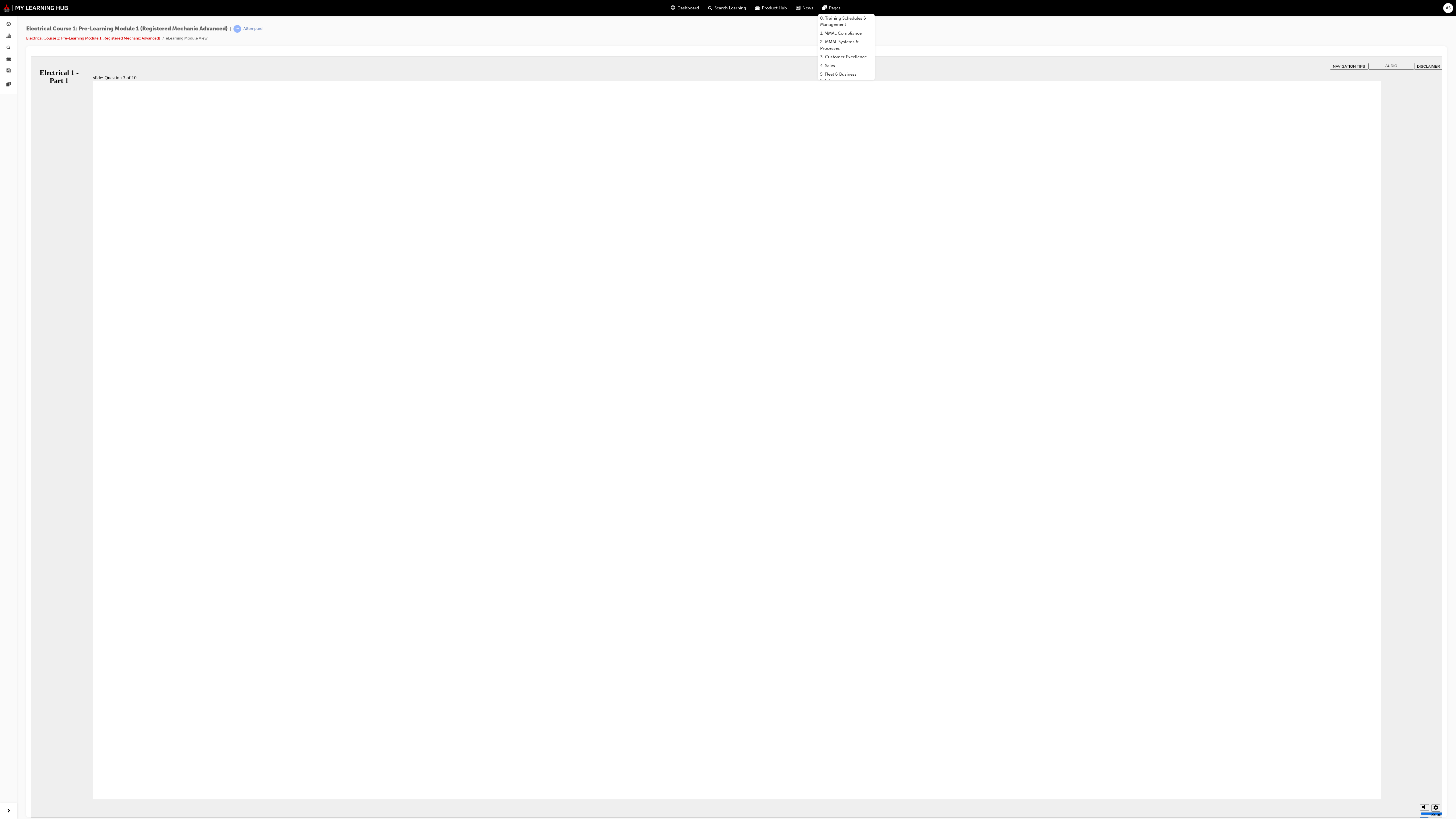 click at bounding box center [737, 965] 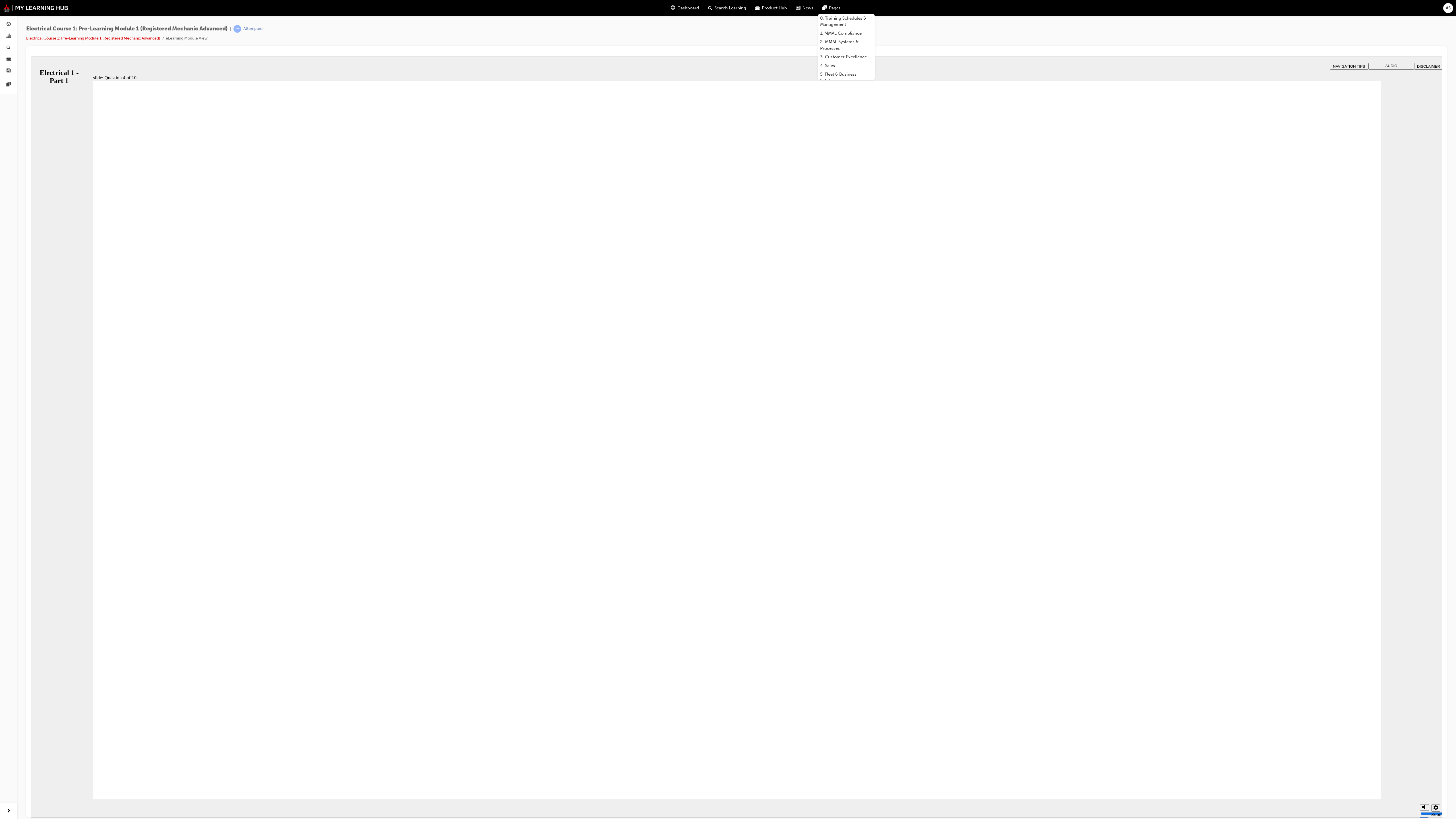 radio on "true" 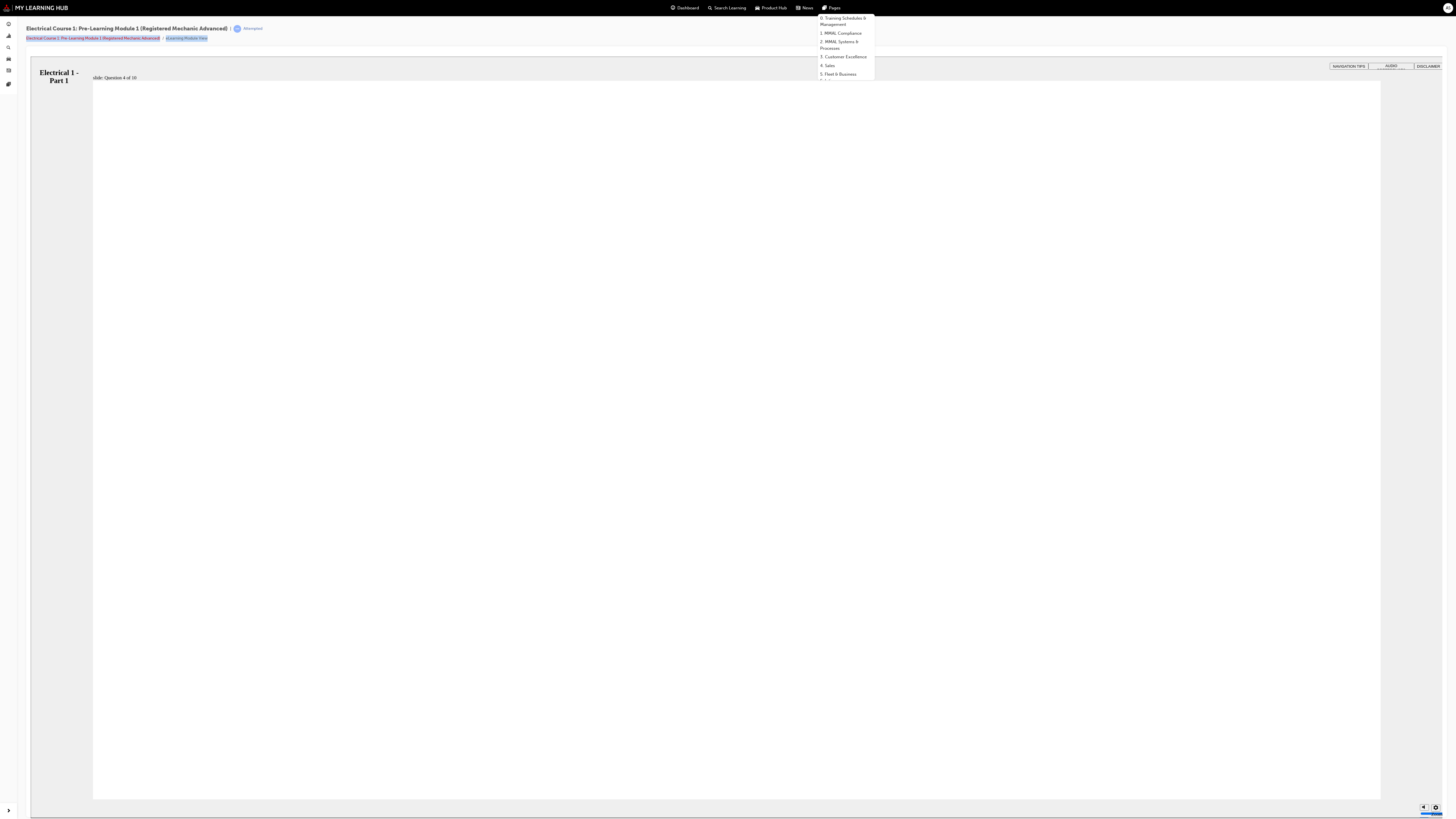 click on "Electrical Course 1: Pre-Learning Module 1 (Registered Mechanic Advanced) | Attempted Electrical Course 1: Pre-Learning Module 1 (Registered Mechanic Advanced) eLearning Module View" at bounding box center [737, 36] 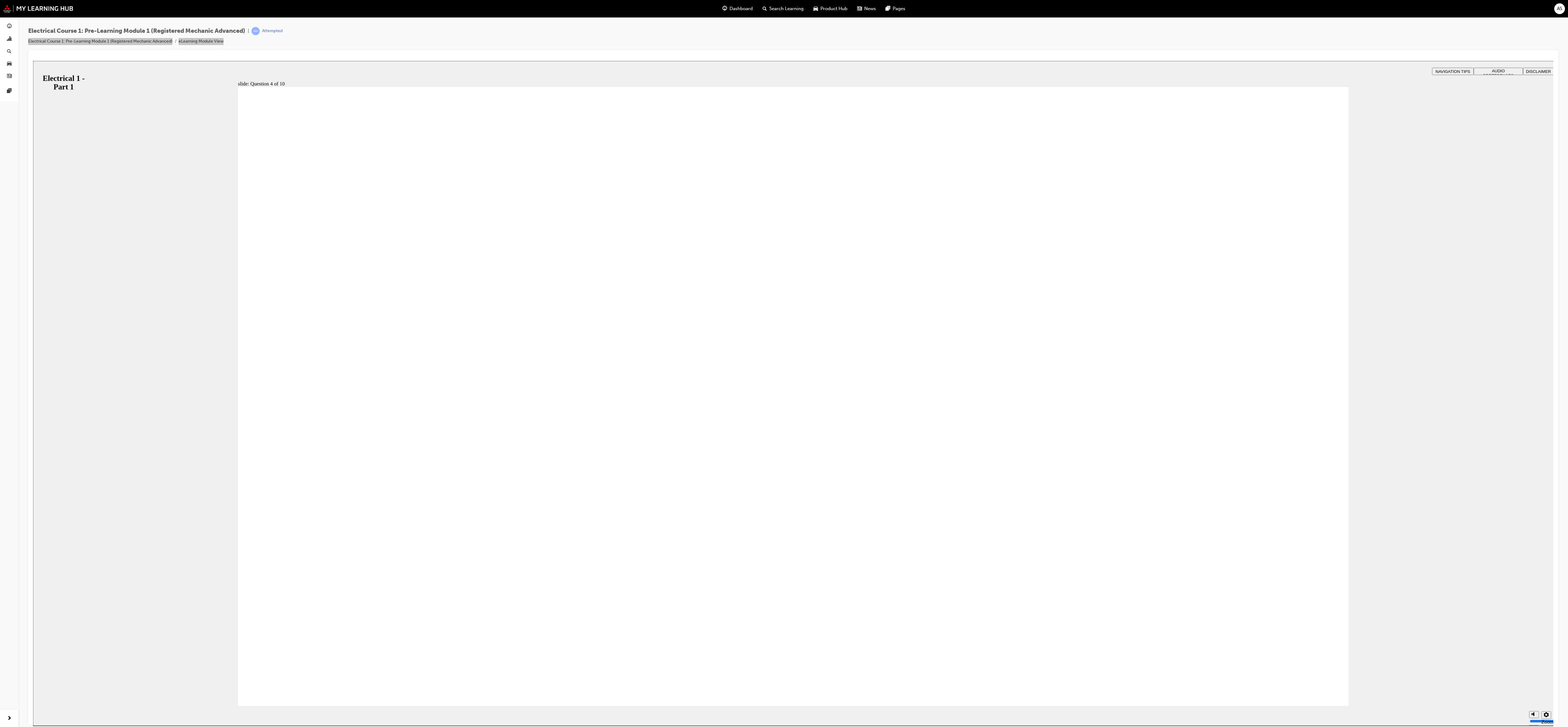 click 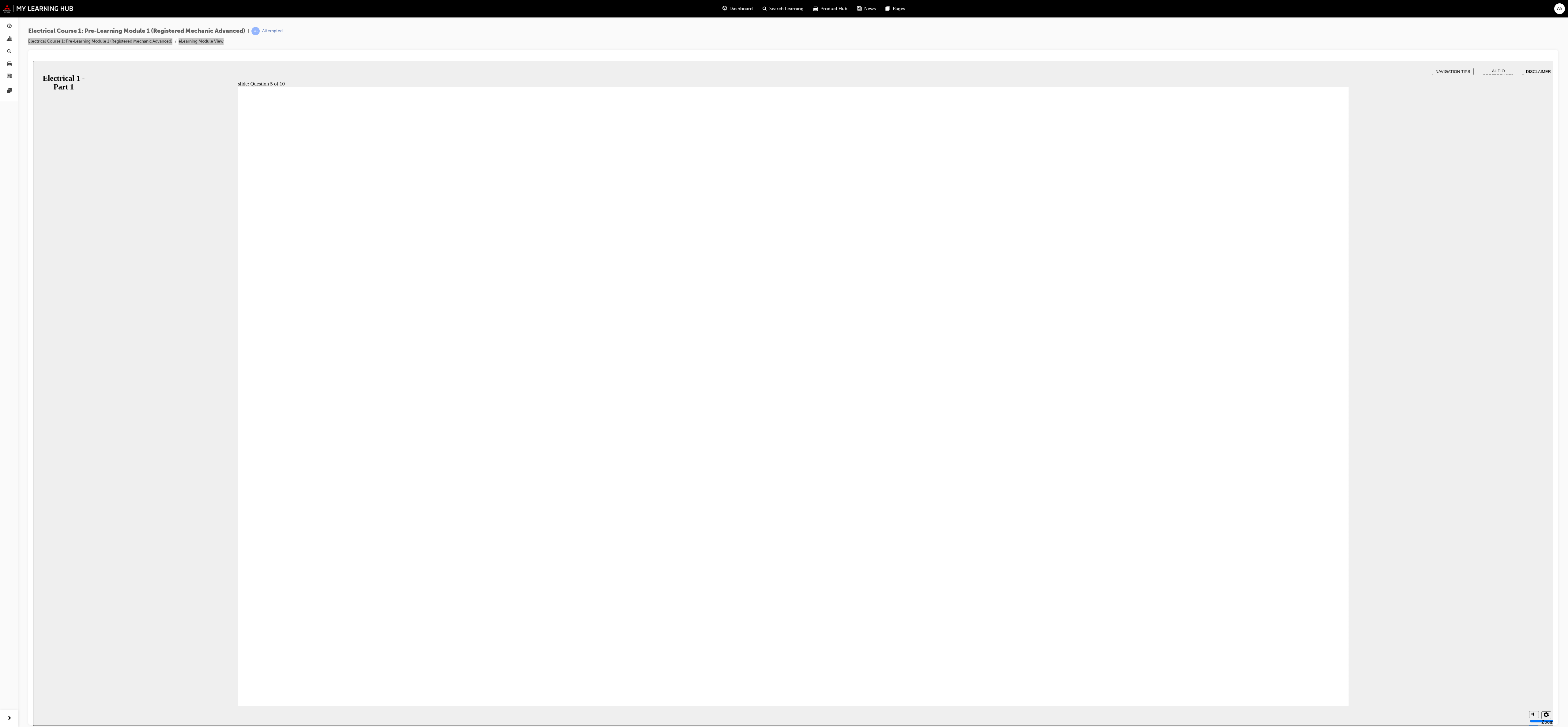 radio on "true" 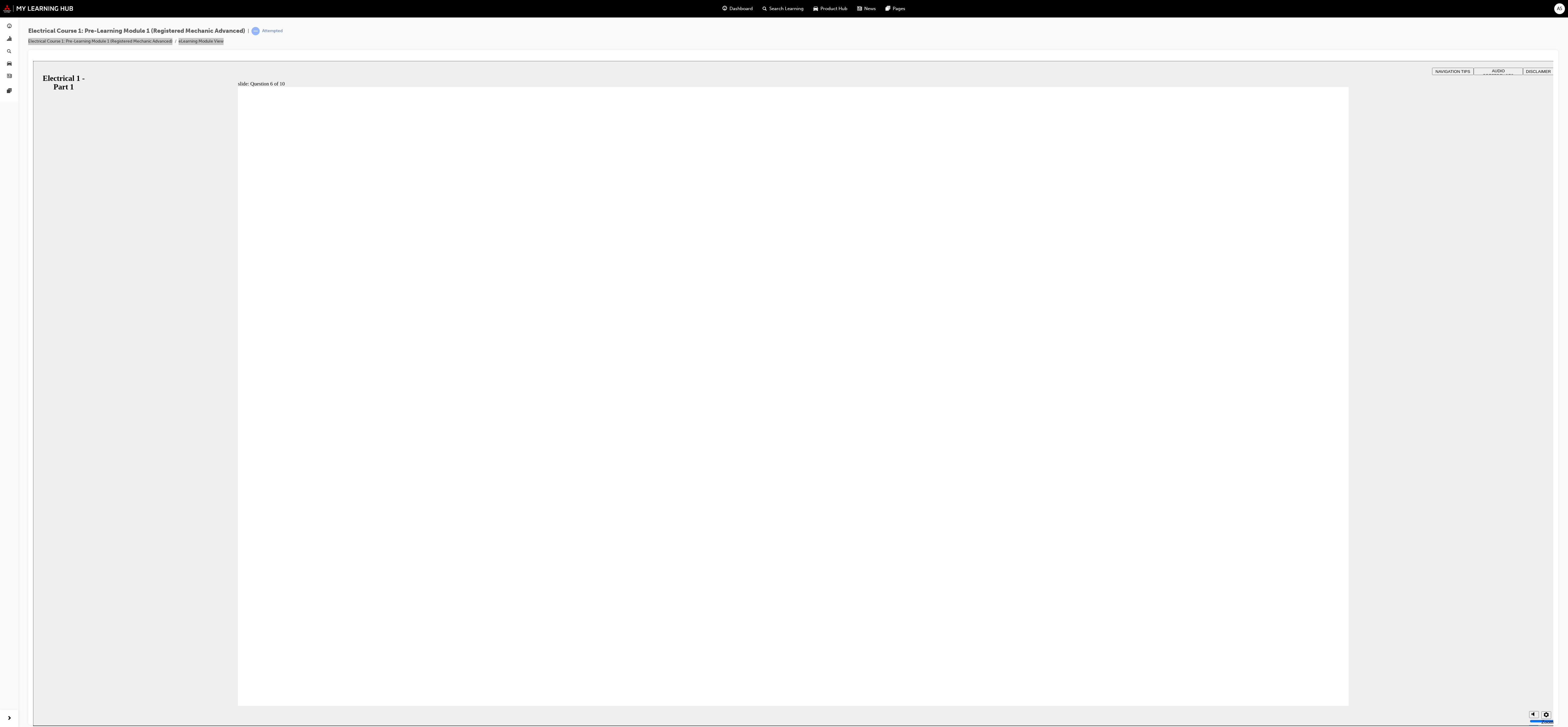 radio on "true" 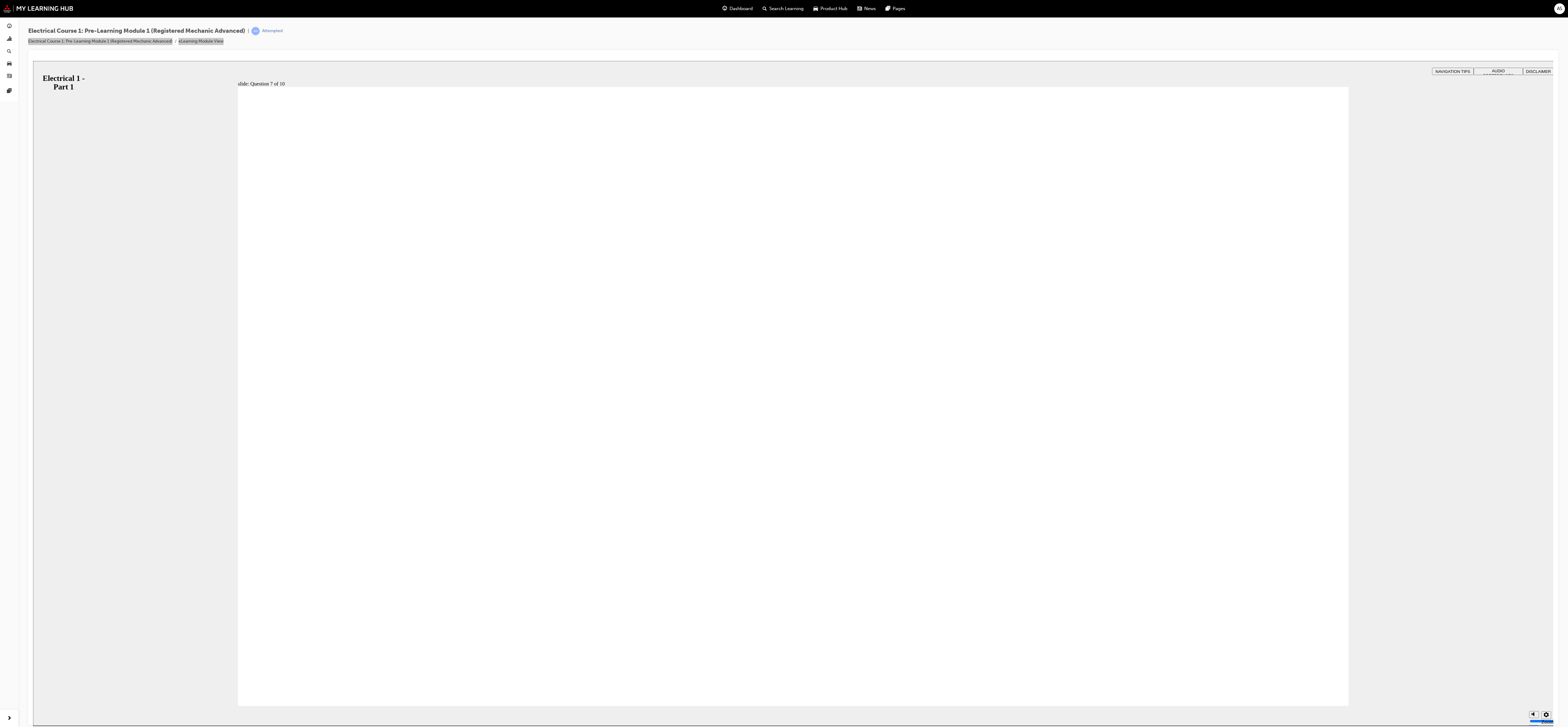 radio on "true" 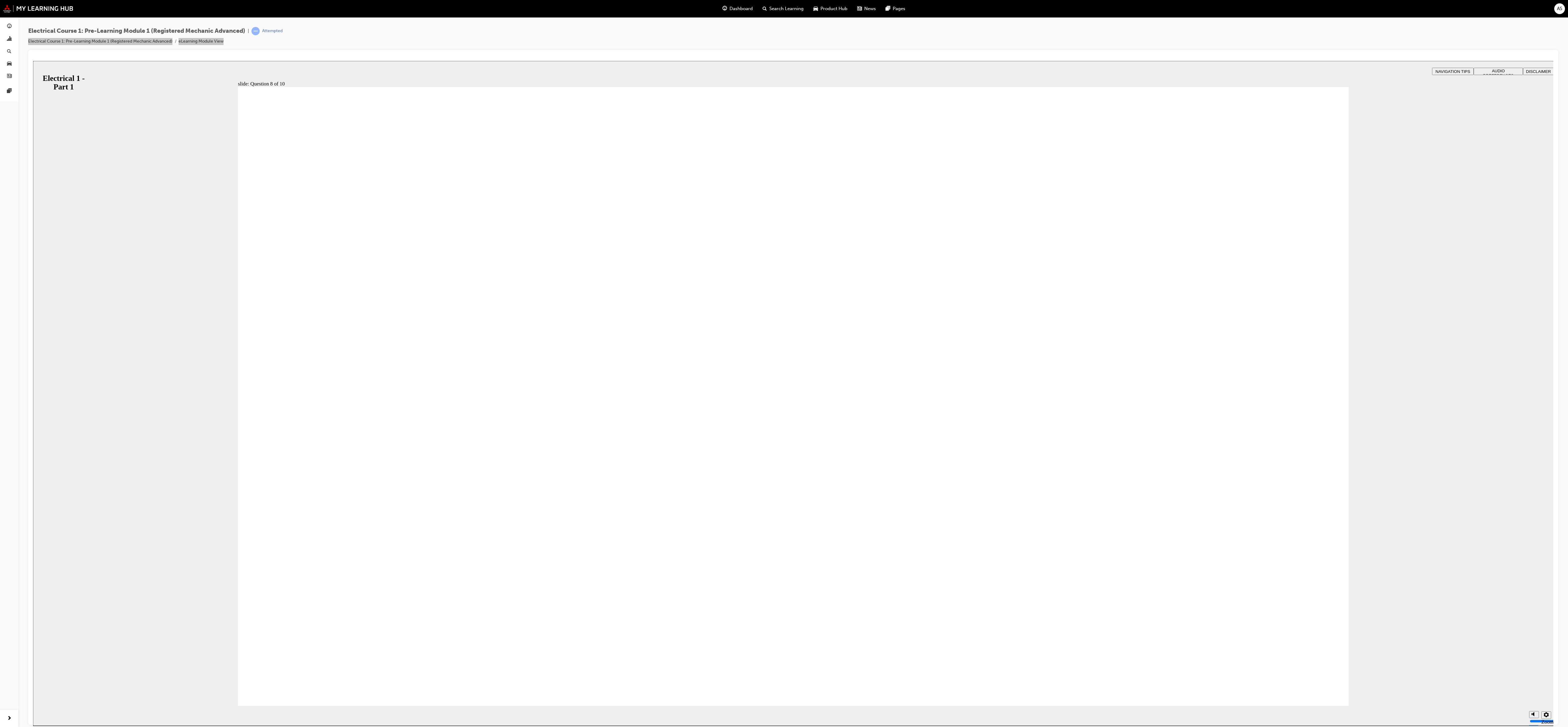 radio on "true" 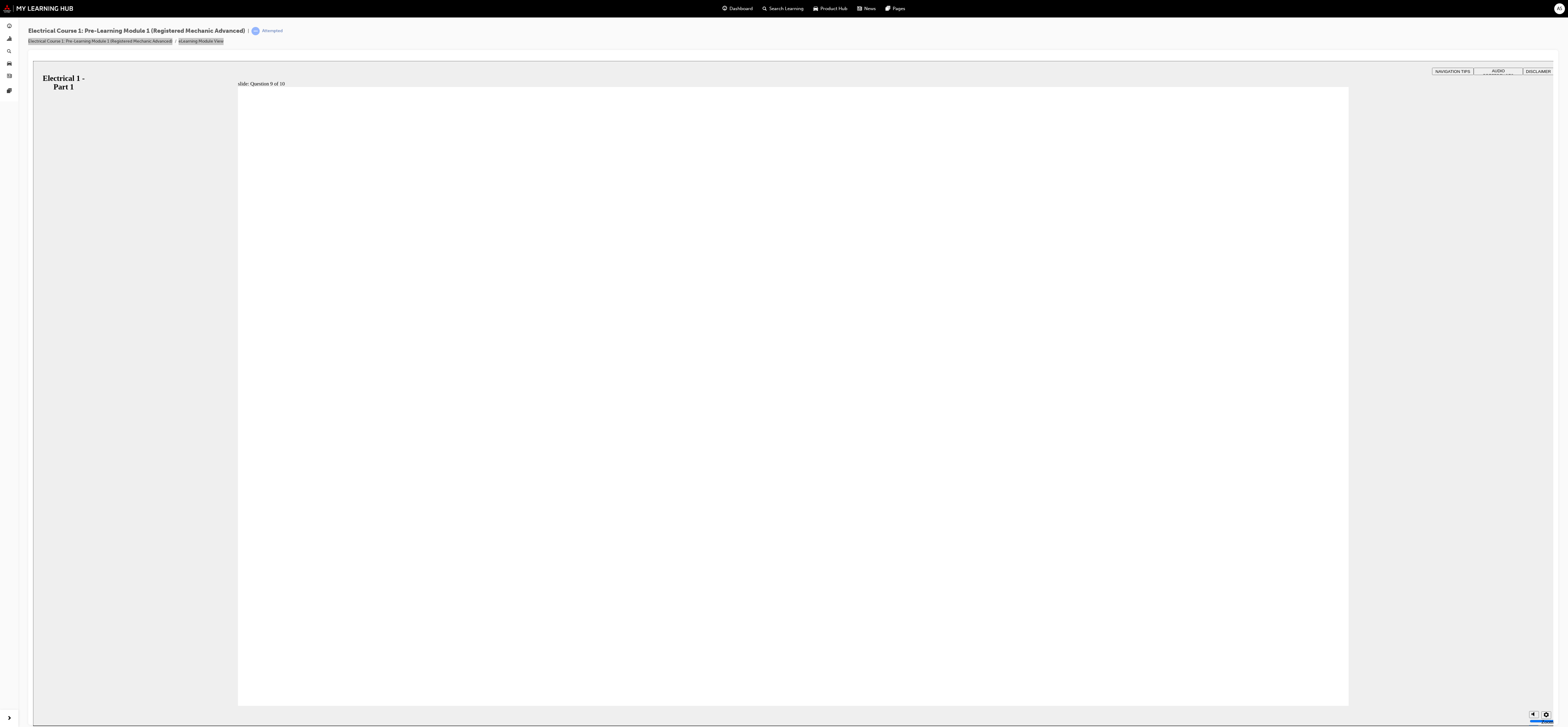 radio on "true" 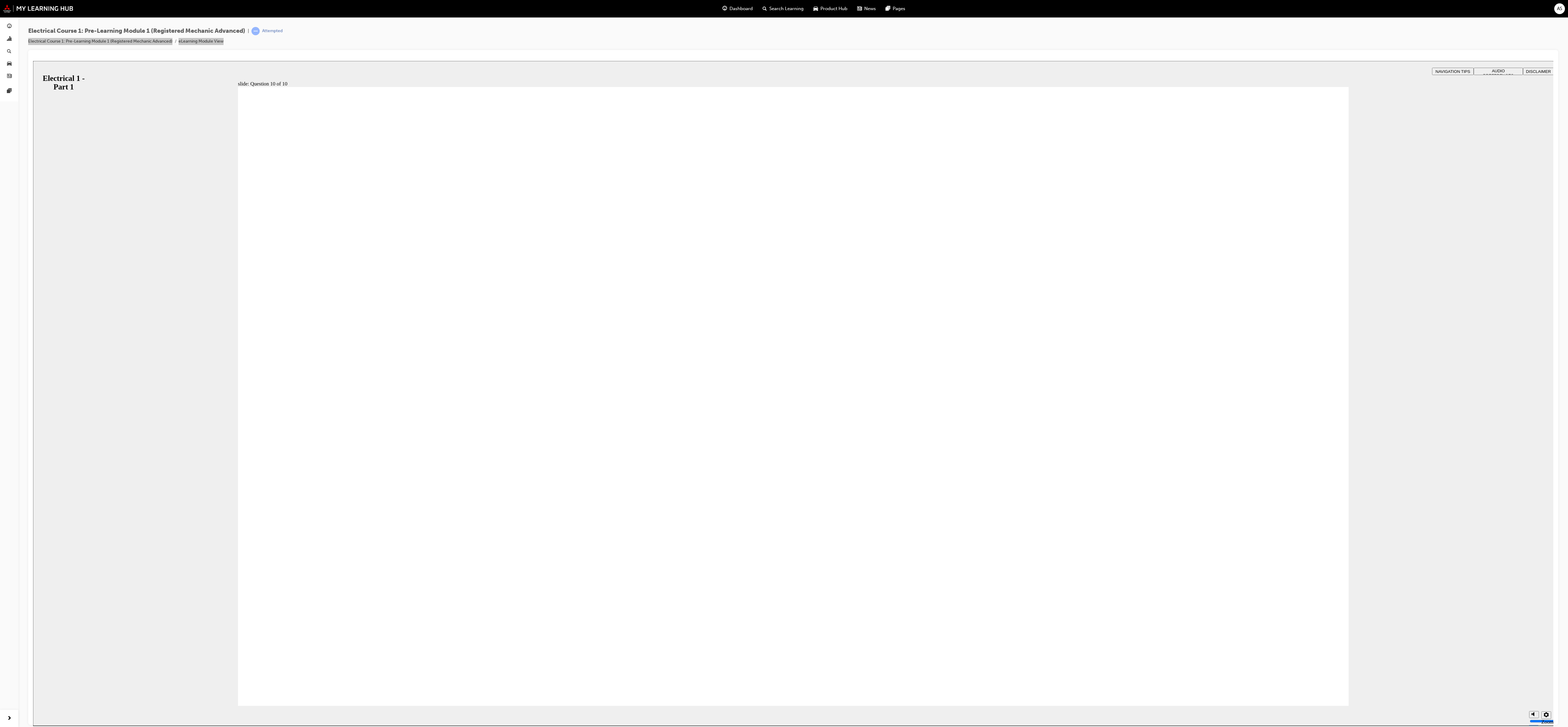 radio on "false" 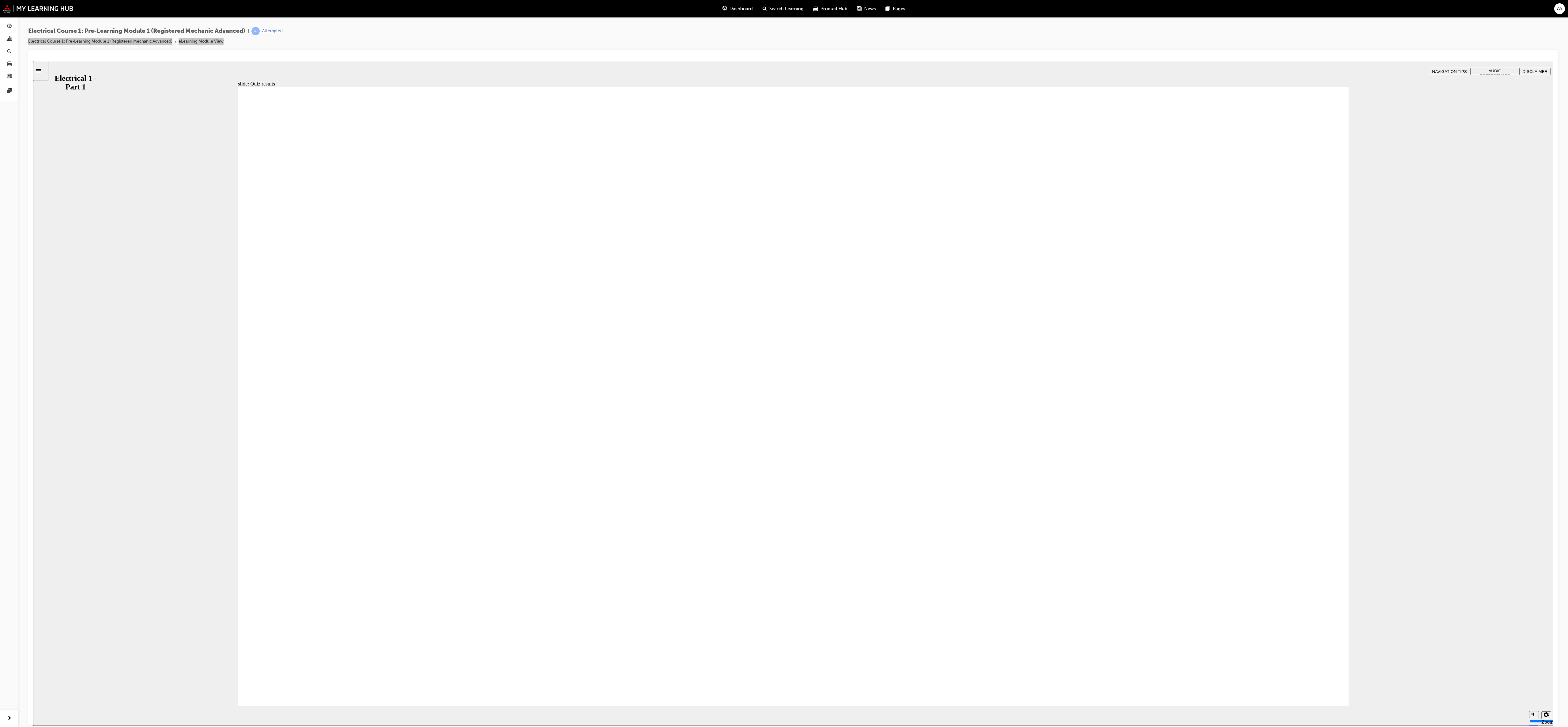 click 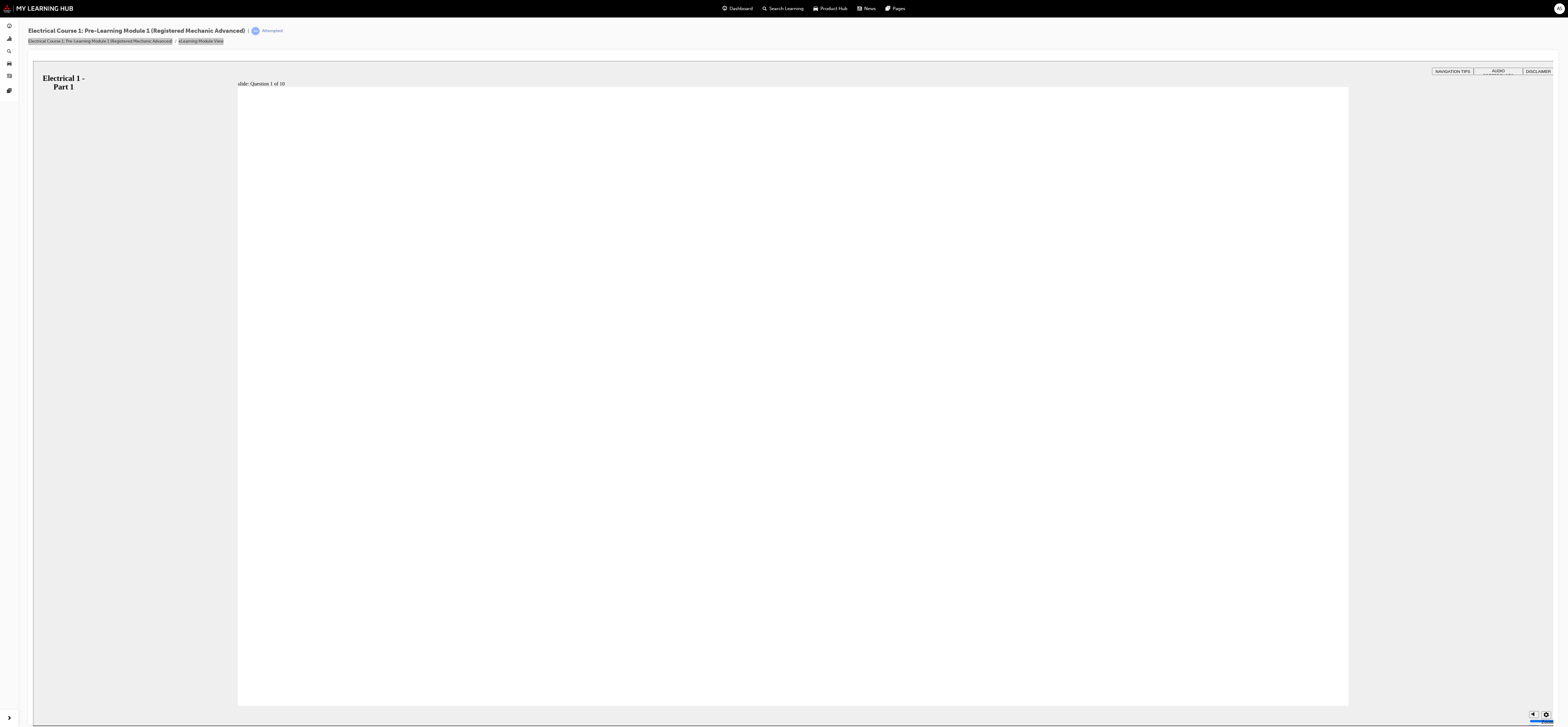 checkbox on "true" 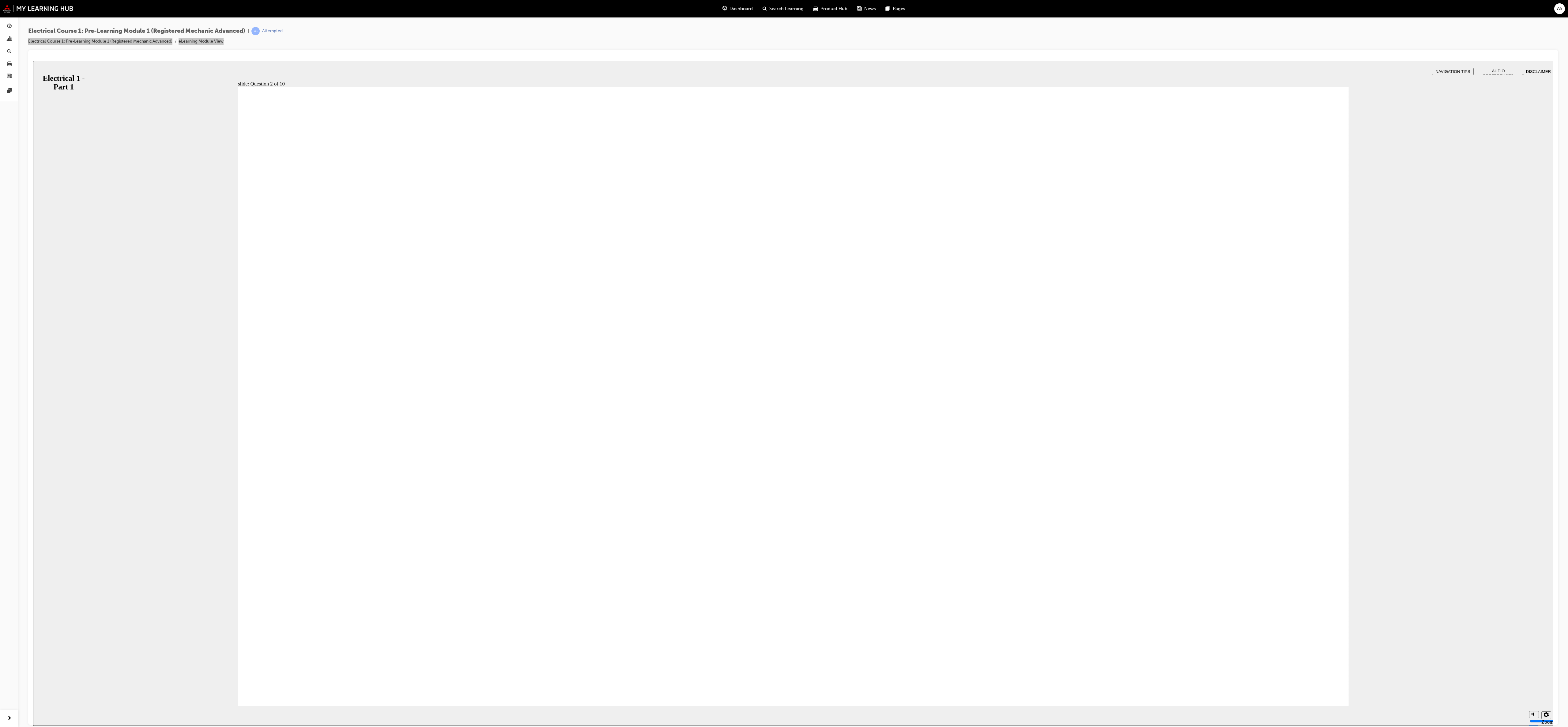 radio on "true" 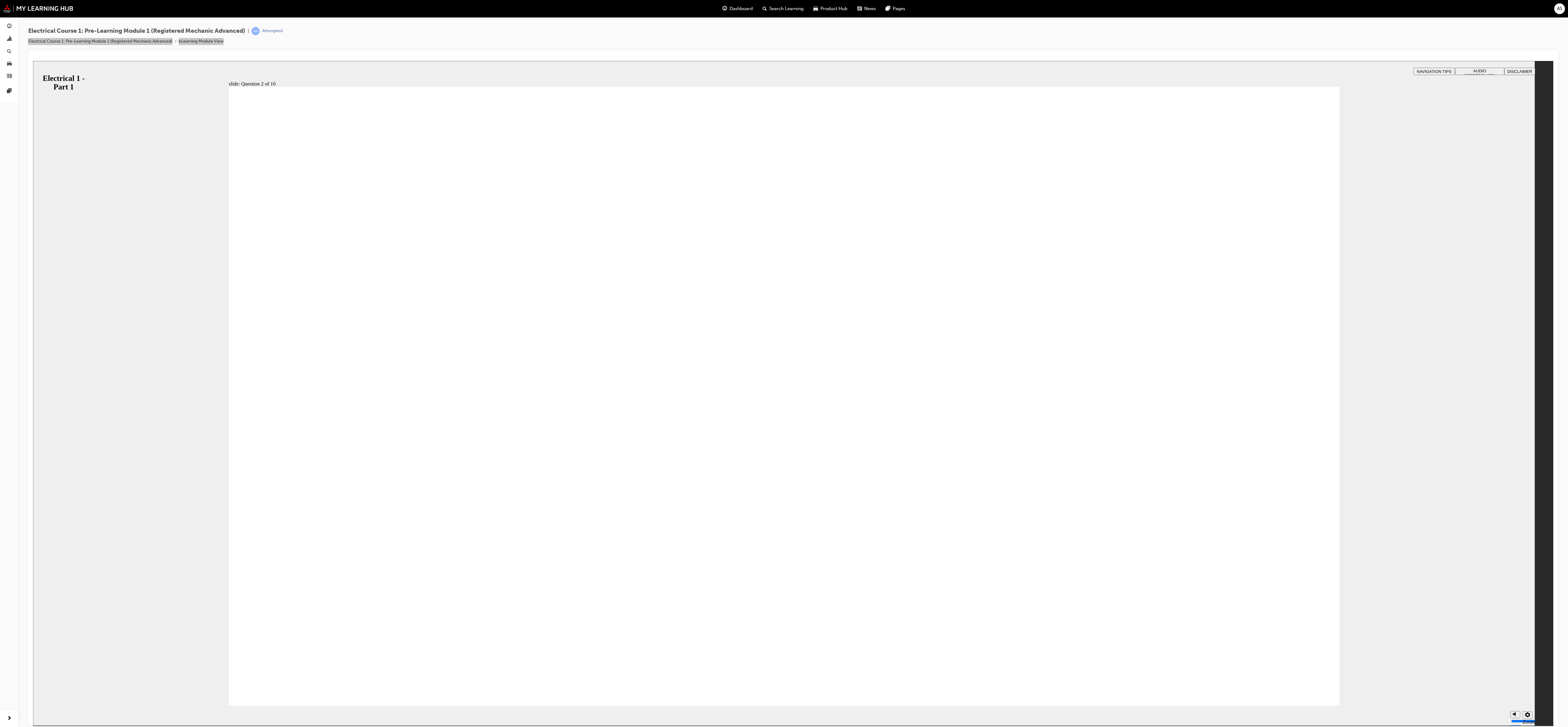 click on "Continue That’s right! You selected the correct response." at bounding box center (784, 2828) 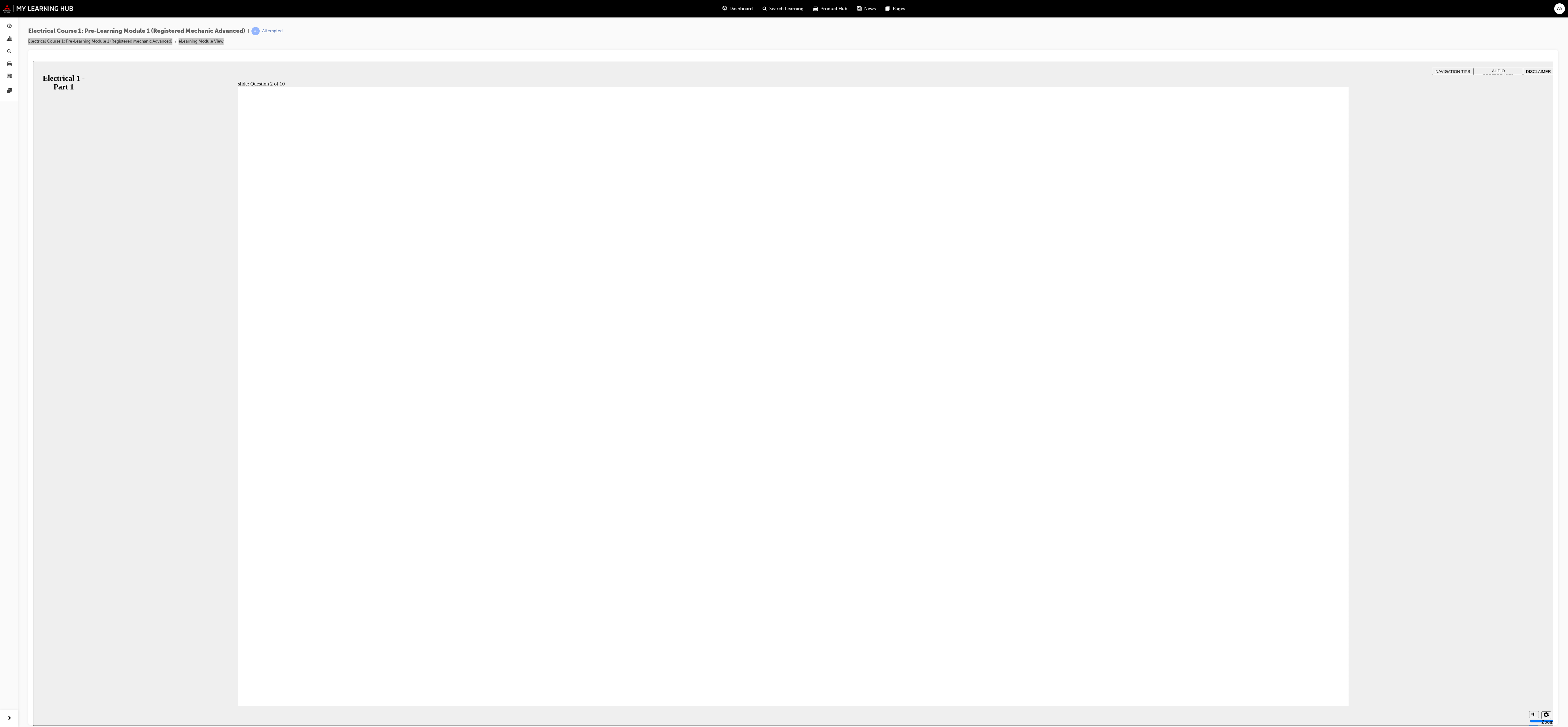 click 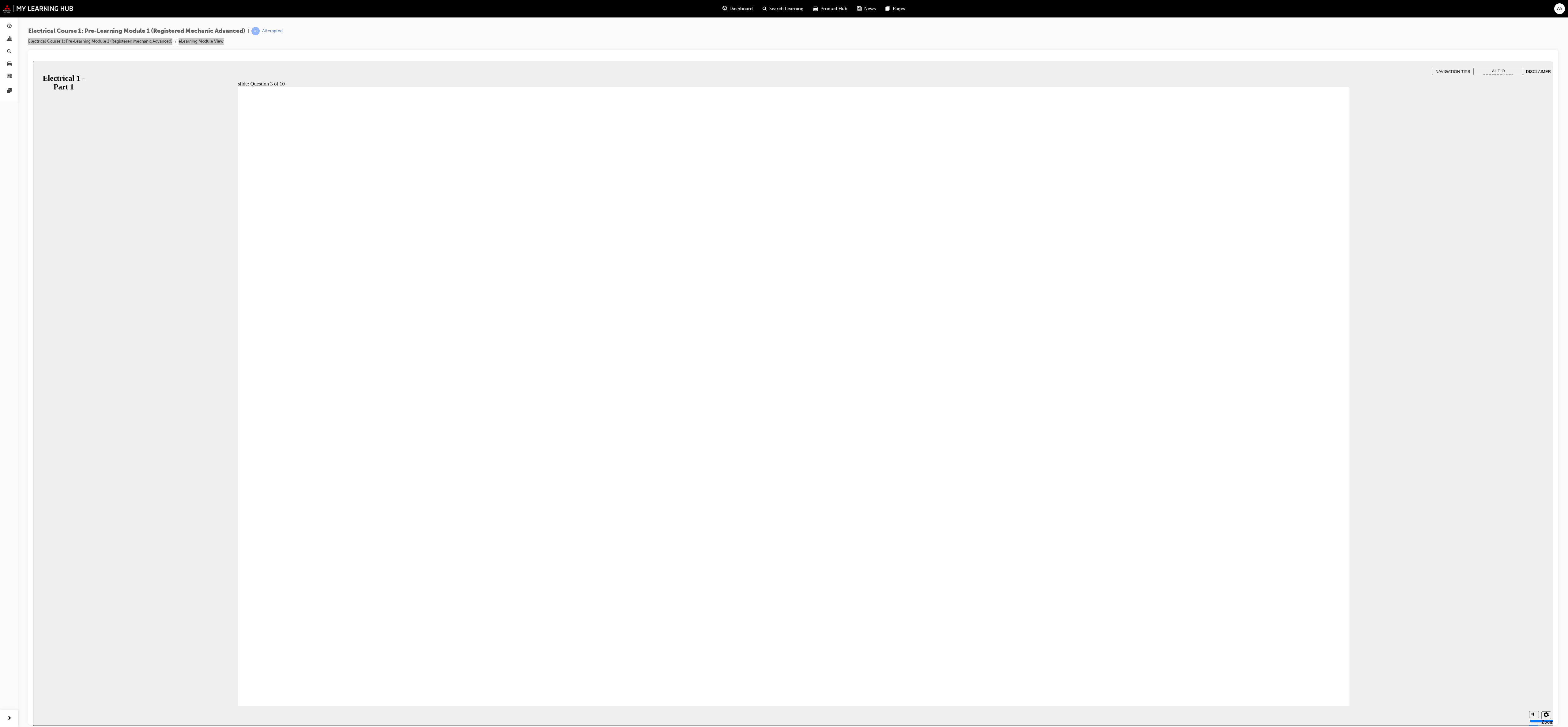 radio on "true" 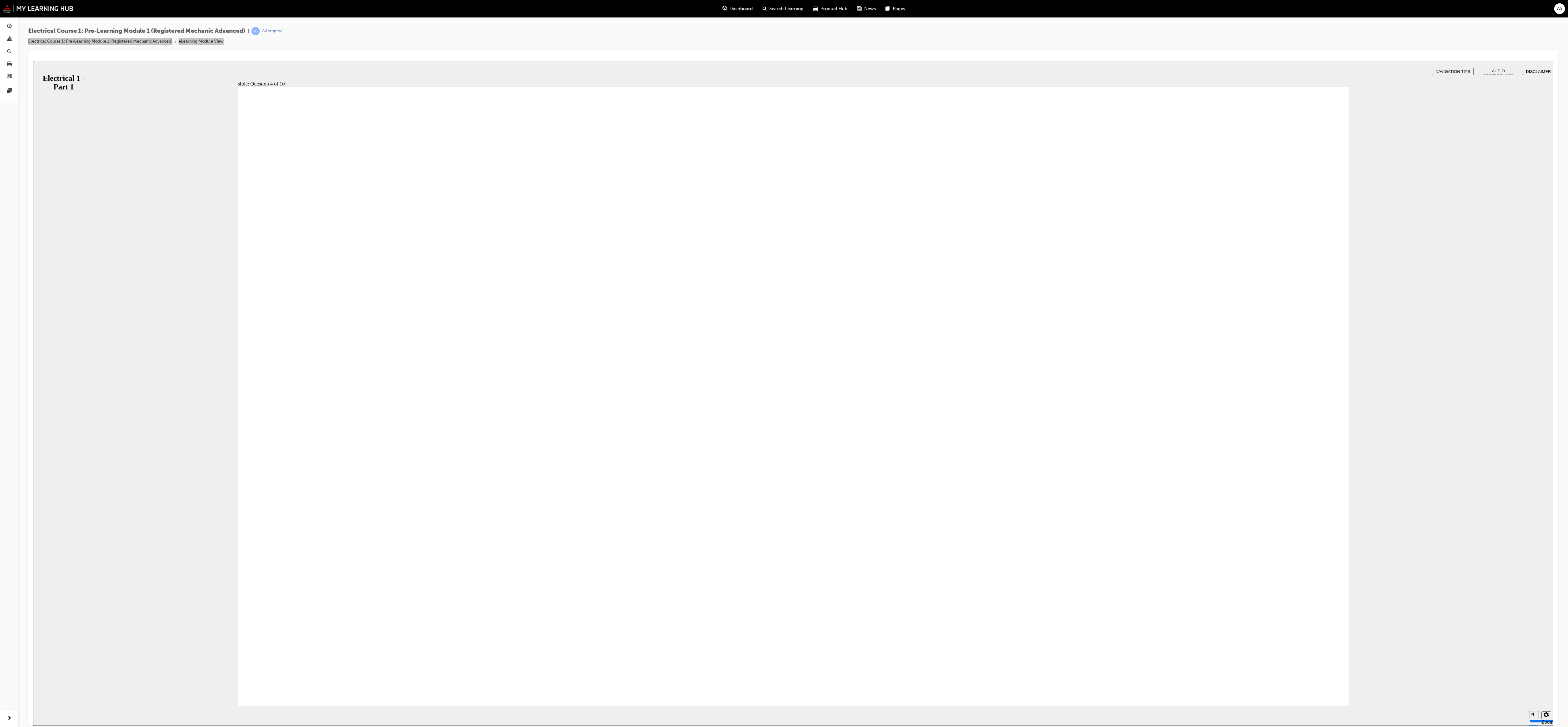 drag, startPoint x: 460, startPoint y: 362, endPoint x: 458, endPoint y: 357, distance: 5.385165 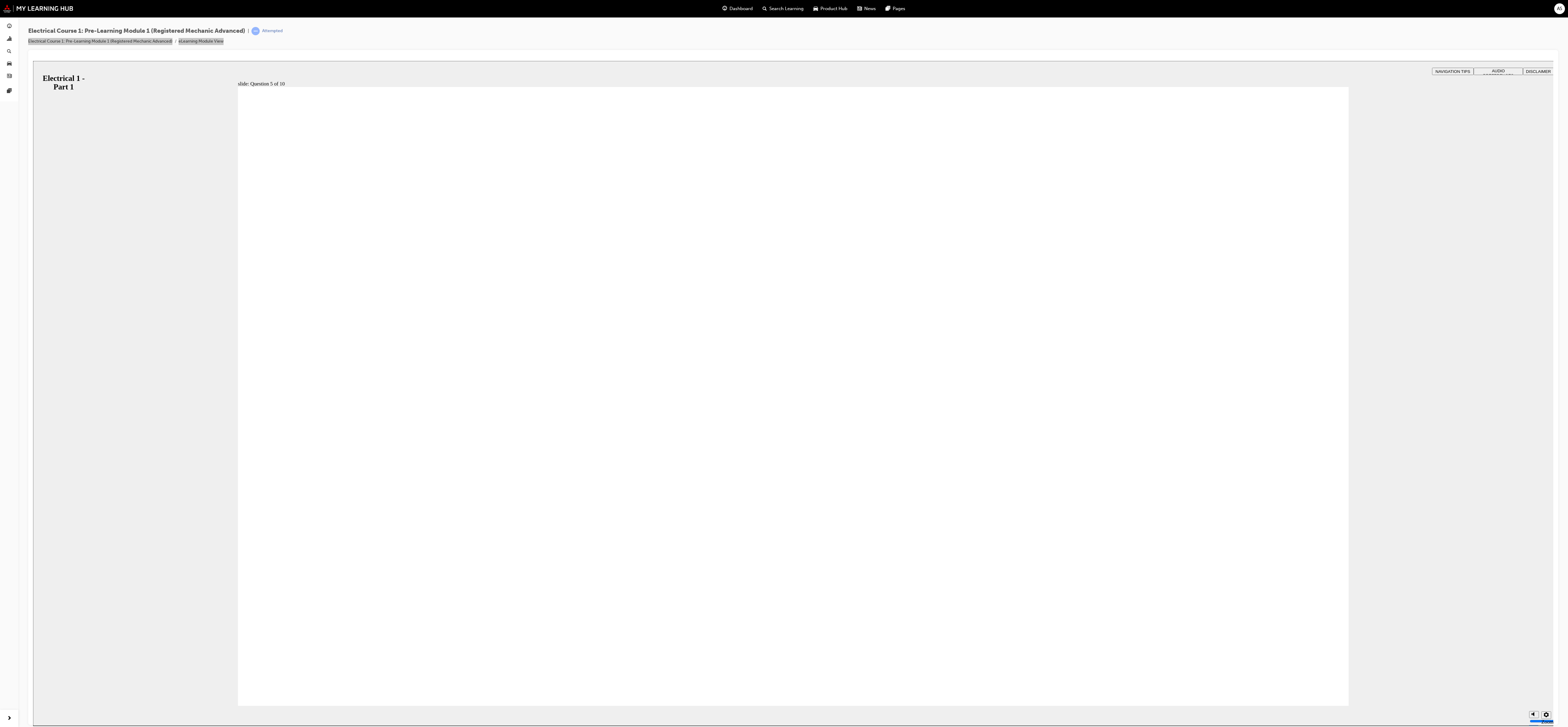 radio on "true" 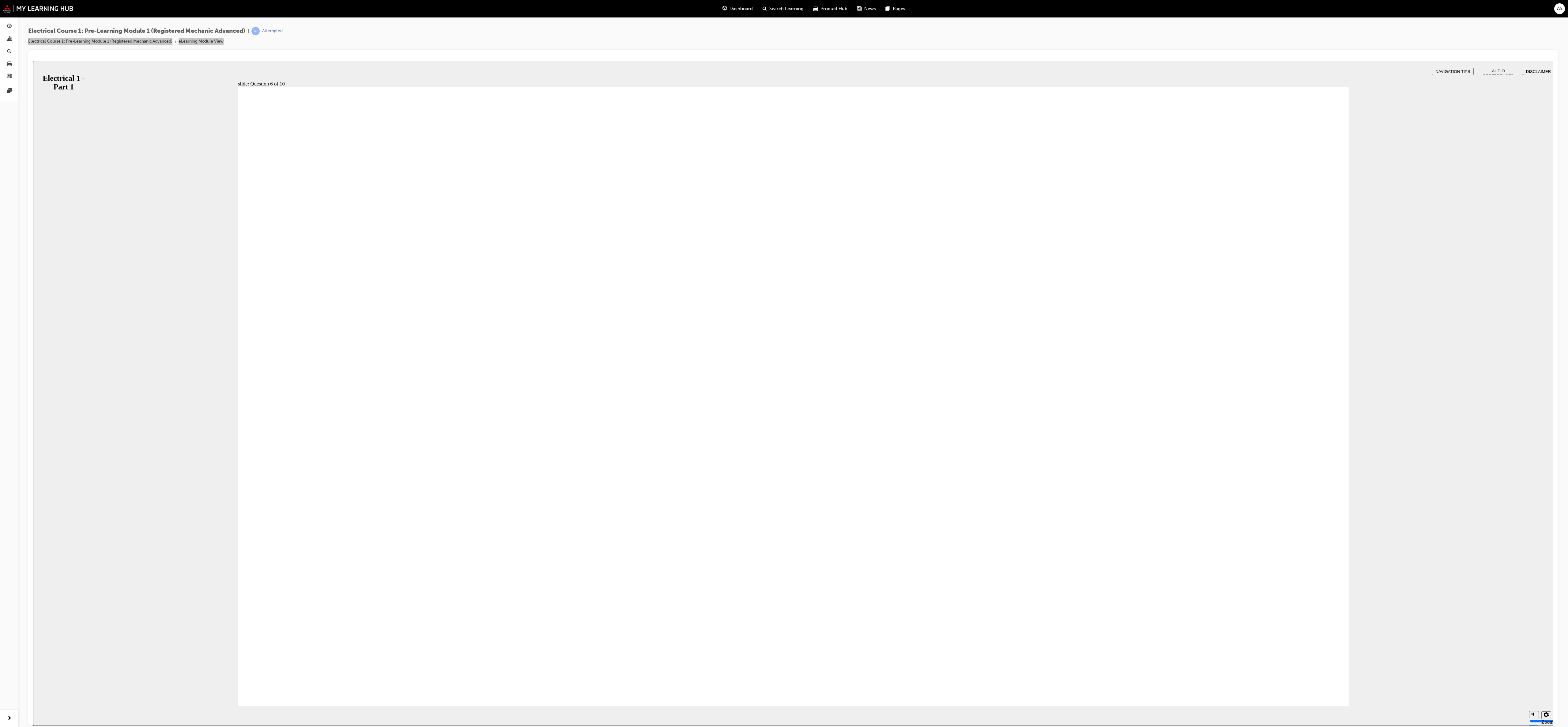 radio on "true" 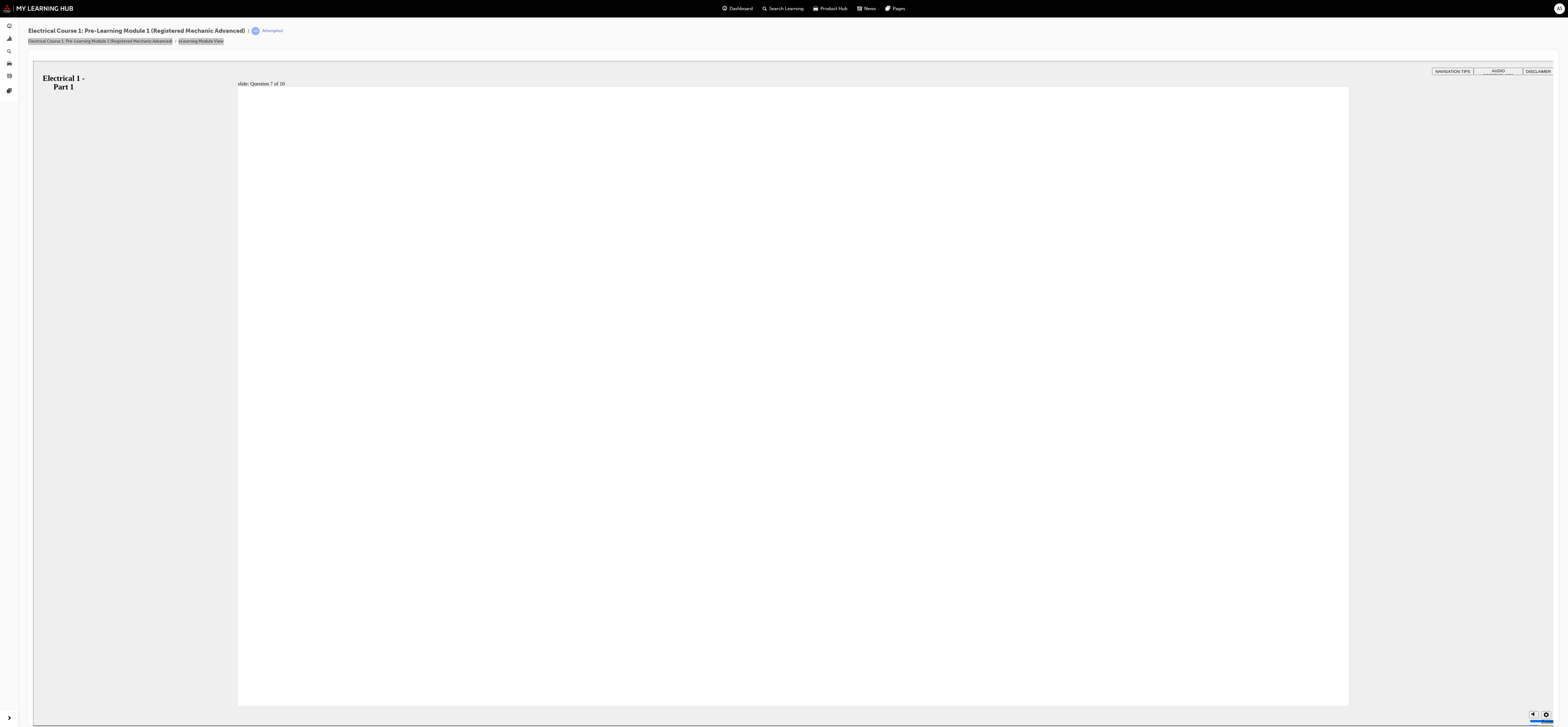 radio on "true" 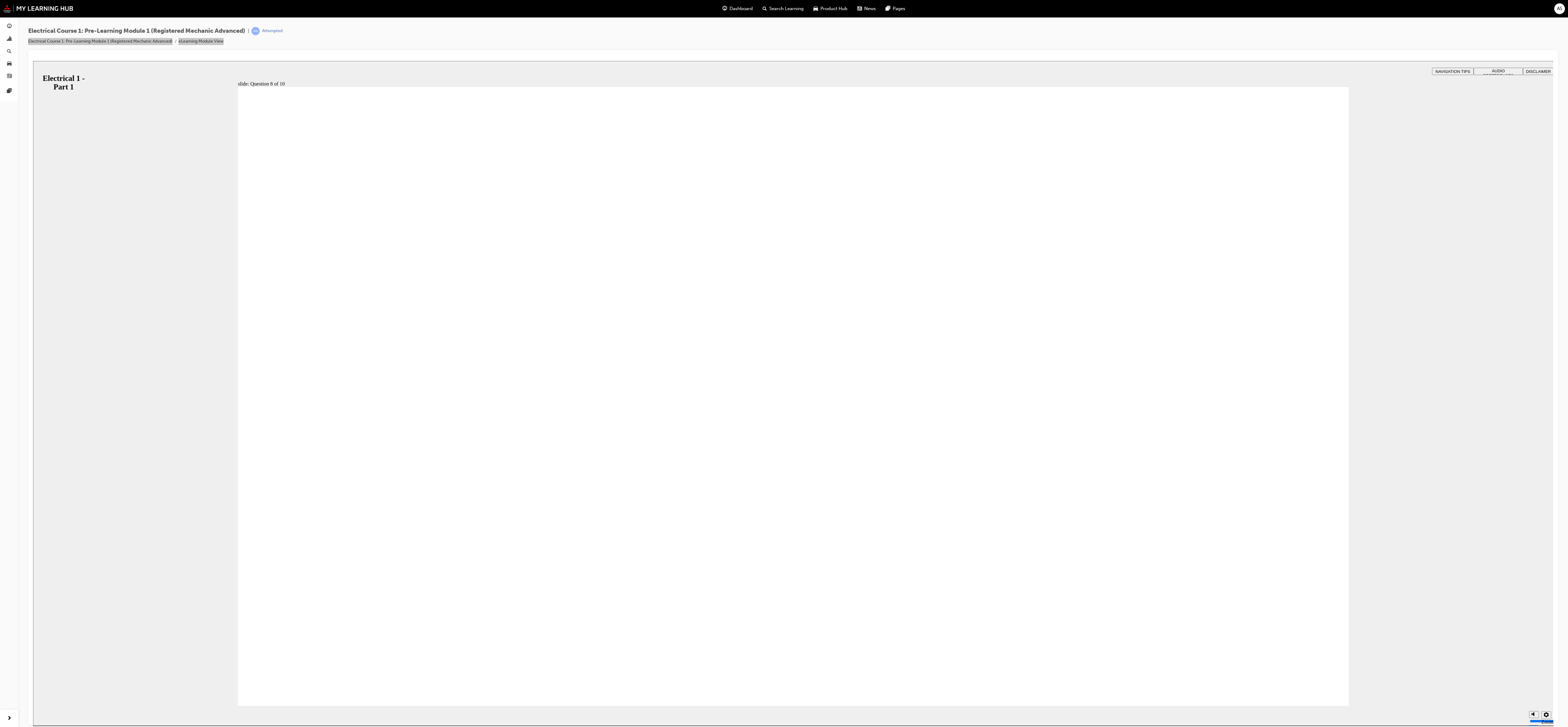 radio on "true" 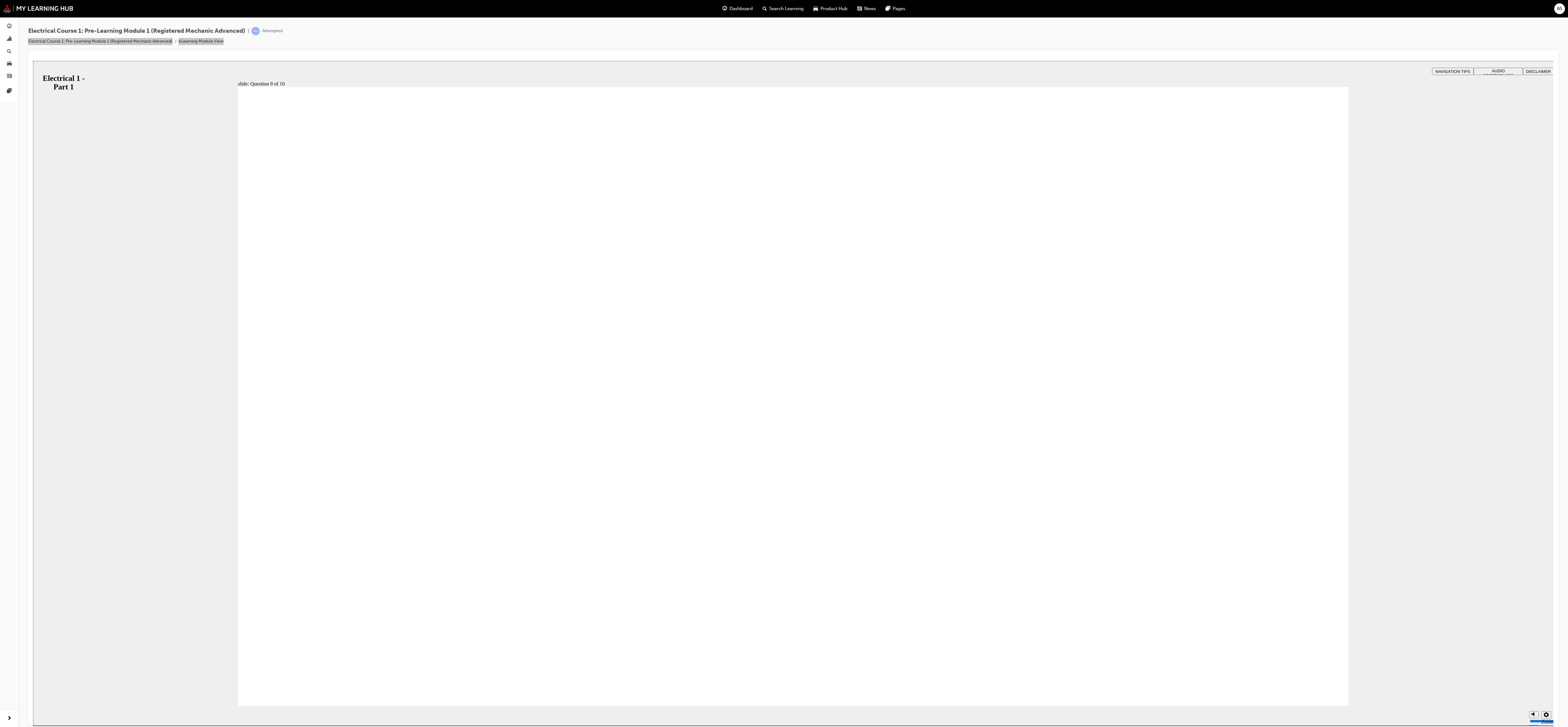 radio on "true" 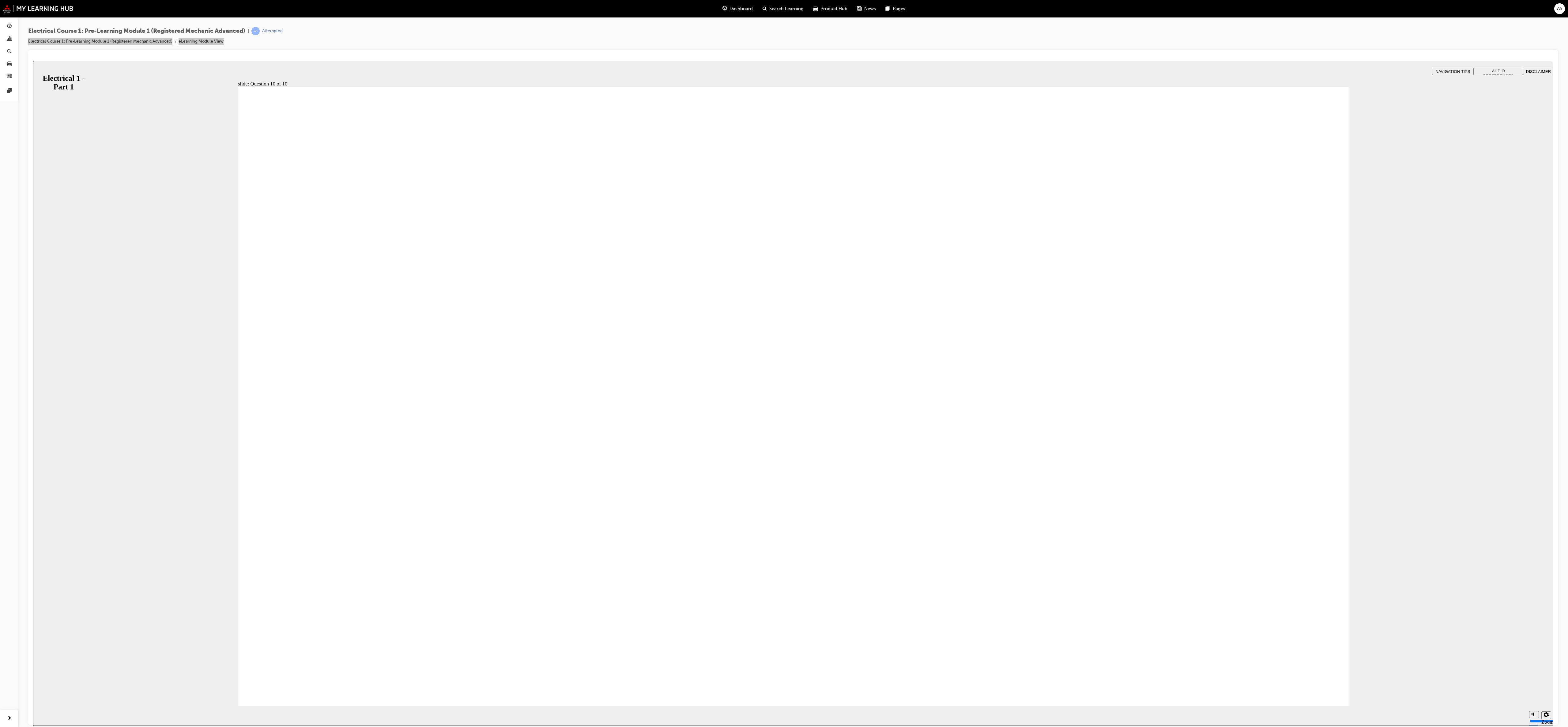 radio on "true" 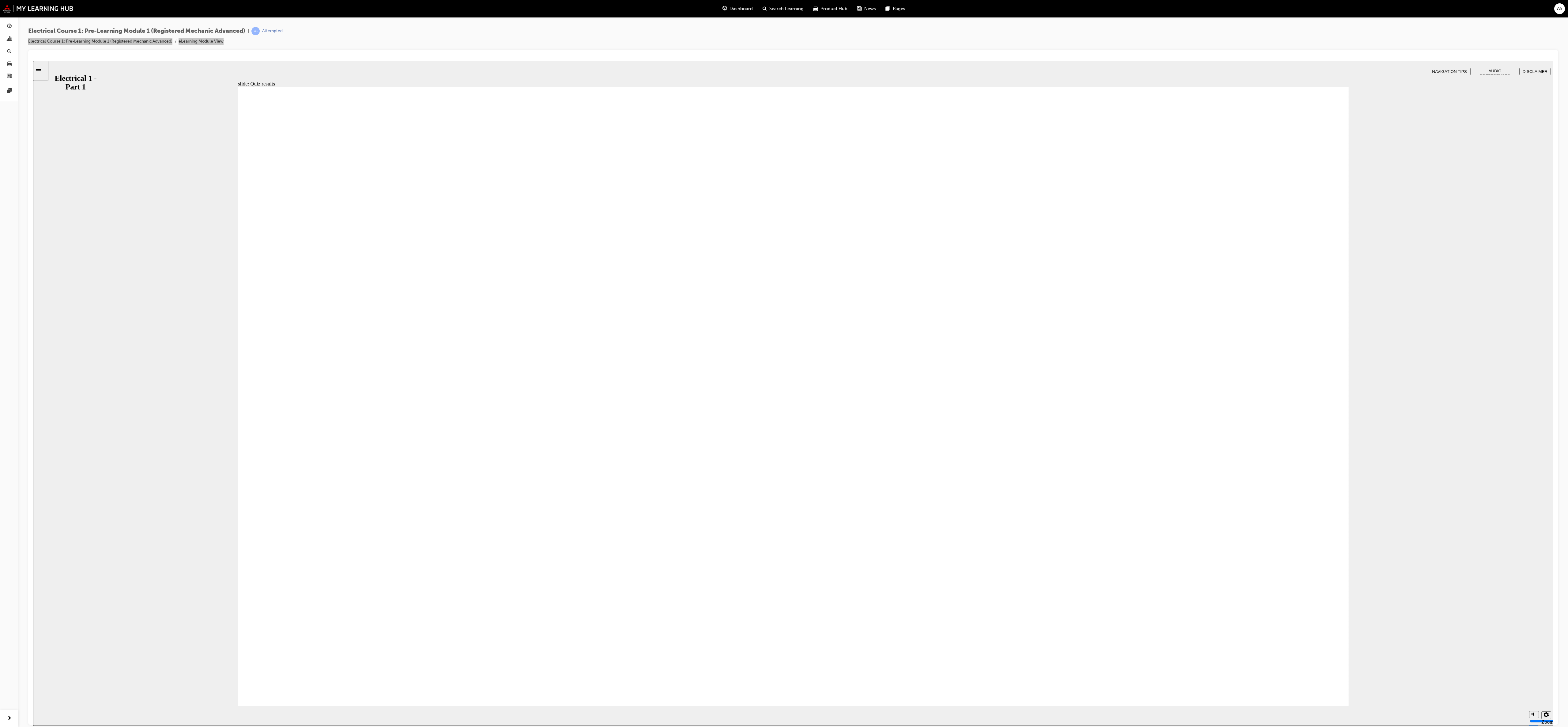 click 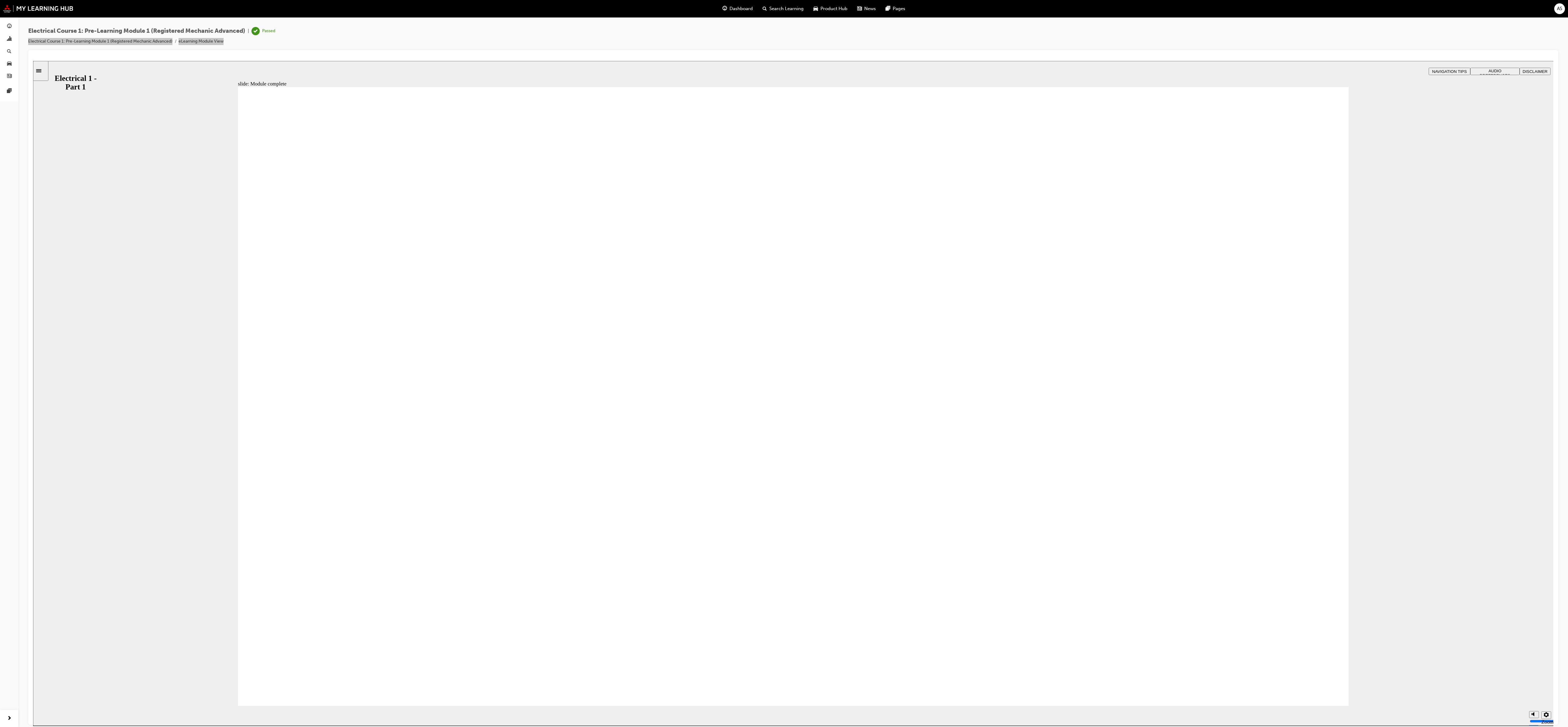 click 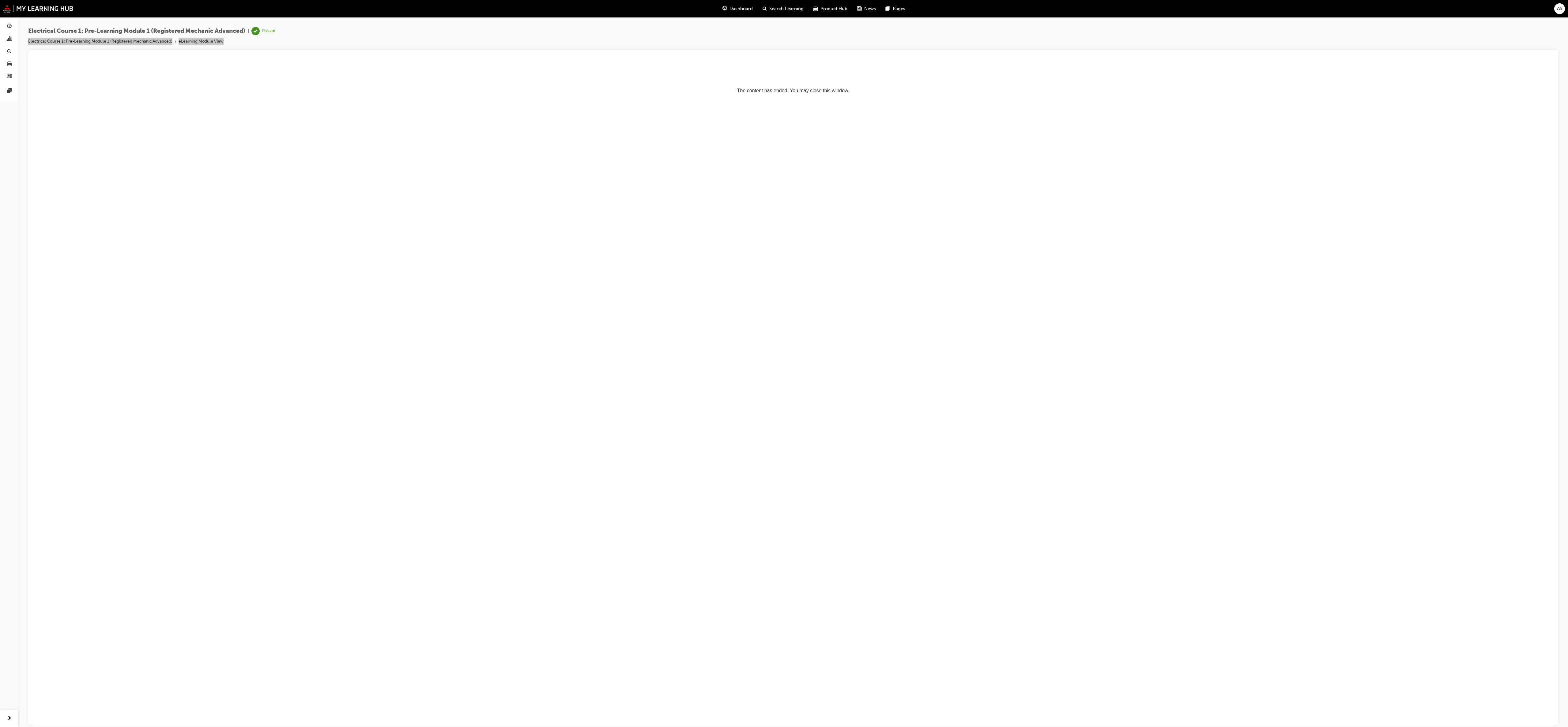 scroll, scrollTop: 0, scrollLeft: 0, axis: both 